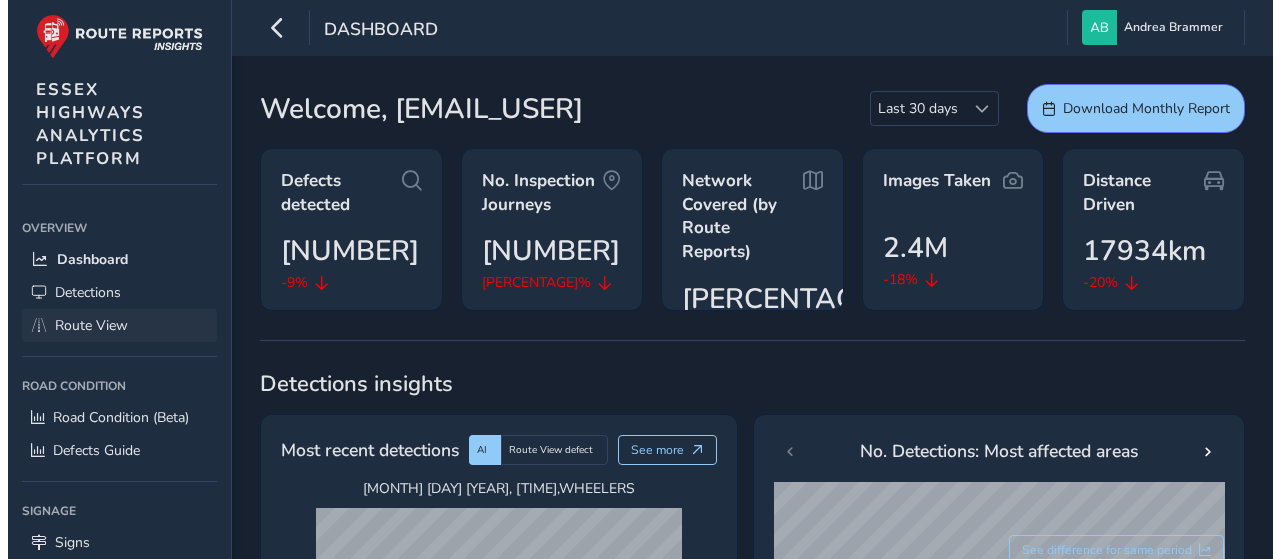 scroll, scrollTop: 0, scrollLeft: 0, axis: both 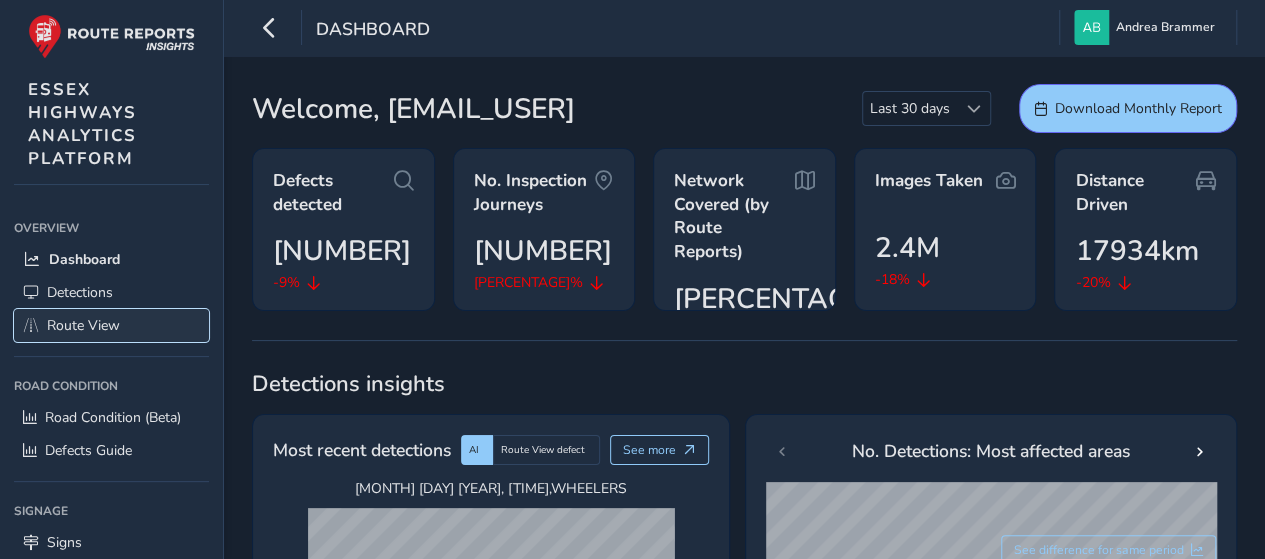 click on "Route View" at bounding box center (83, 325) 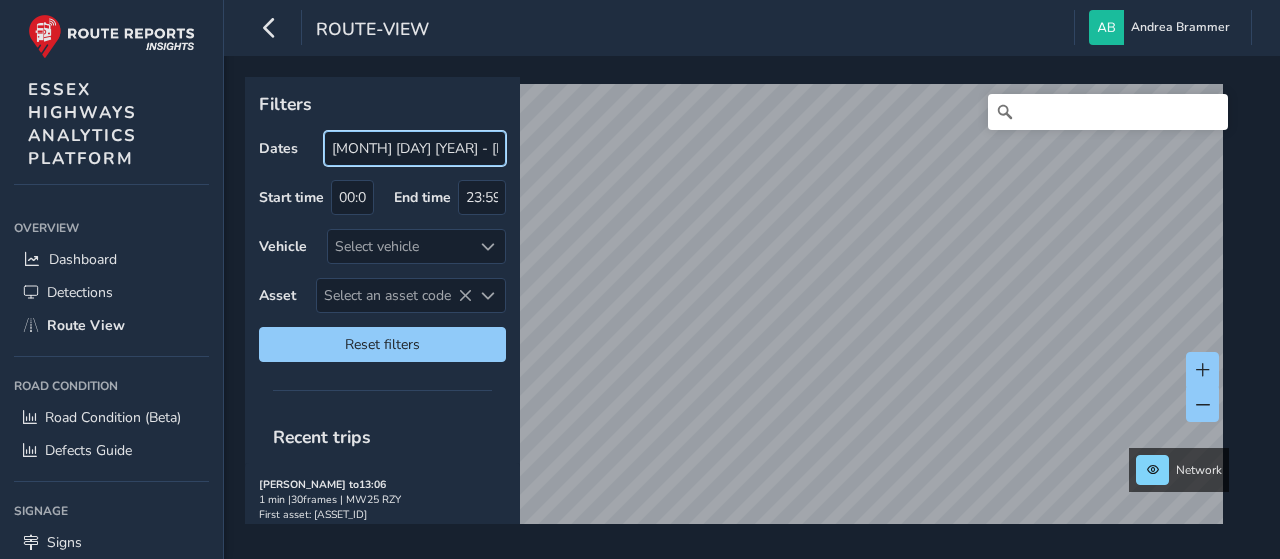 click on "route-view [PERSON_NAME] Colour Scheme: Dark Dim Light Logout Filters Dates [MONTH] [DAY] [YEAR] - [MONTH] [DAY] [YEAR] Start time [TIME] End time [TIME] Vehicle Select vehicle Asset Select an asset code Select an asset code Reset filters Recent trips [MONTH] [DAY], [TIME]   to  [TIME] [NUMBER]   min |  [NUMBER]  frames    | [VEHICLE_PLATE] First asset: [ASSET_ID] [MONTH] [DAY], [TIME]   to  [TIME] [NUMBER]   min |  [NUMBER]  frames    | [VEHICLE_PLATE] First asset: [ASSET_ID] [MONTH] [DAY], [TIME]   to  [TIME] [NUMBER]   min |  [NUMBER]  frames    | [VEHICLE_PLATE] First asset: [ASSET_ID] [MONTH] [DAY], [TIME]   to  [TIME] [NUMBER]   min |  [NUMBER]  frames    | [VEHICLE_PLATE] First asset: [ASSET_ID] [MONTH] [DAY], [TIME]   to  [TIME] [NUMBER]   min |  [NUMBER]  frames    | [VEHICLE_PLATE] First asset: [ASSET_ID] [MONTH] [DAY], [TIME]   to  [TIME] [NUMBER]   min |  [NUMBER]  frames    | [VEHICLE_PLATE] First asset: [ASSET_ID] [MONTH] [DAY], [TIME]   to  [TIME] [NUMBER]   min |  [NUMBER]  frames    | [VEHICLE_PLATE] First asset: [ASSET_ID] [MONTH] [DAY], [TIME]   to  [TIME] [NUMBER]   min |  [NUMBER]  frames    | [VEHICLE_PLATE] First asset: [ASSET_ID] [MONTH] [DAY], [TIME]   to  [TIME] [NUMBER]   min |  [NUMBER]  frames    | [VEHICLE_PLATE] First asset: [ASSET_ID] [MONTH] [DAY], [TIME]   to  [TIME] [NUMBER]   min |  [NUMBER]  frames    | [VEHICLE_PLATE] First asset: [ASSET_ID]" at bounding box center [640, 279] 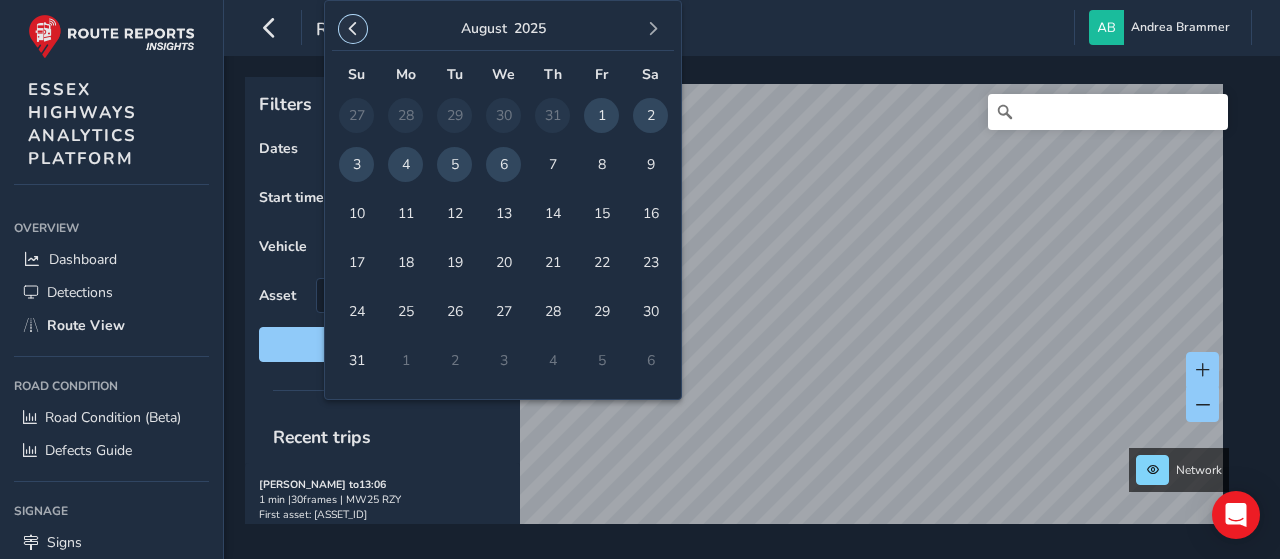 click at bounding box center (353, 29) 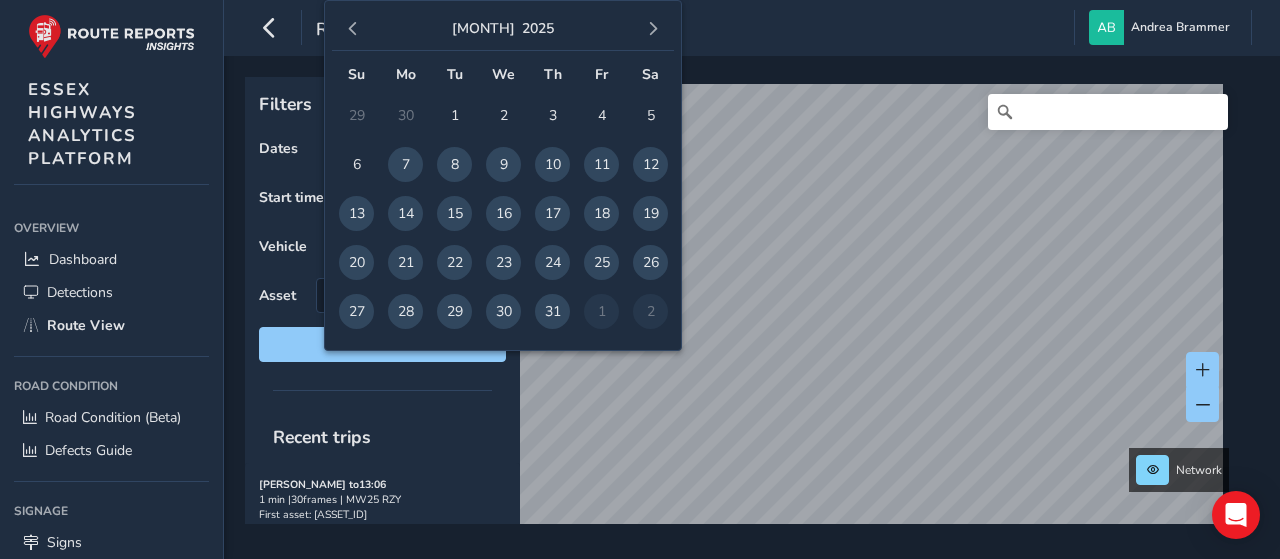 click at bounding box center (353, 29) 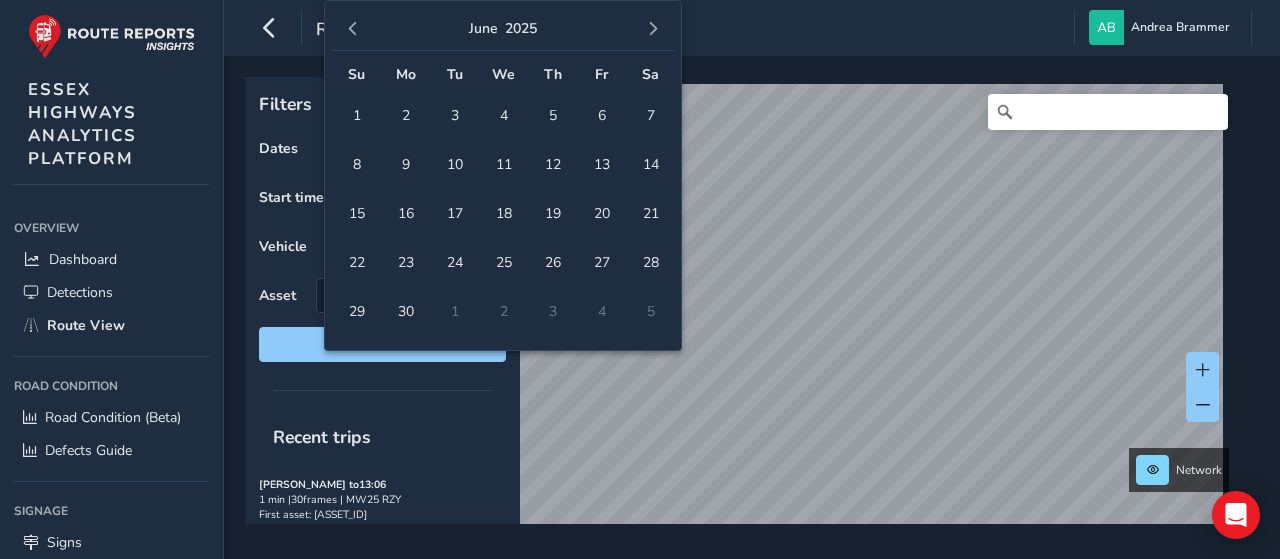 click at bounding box center (353, 29) 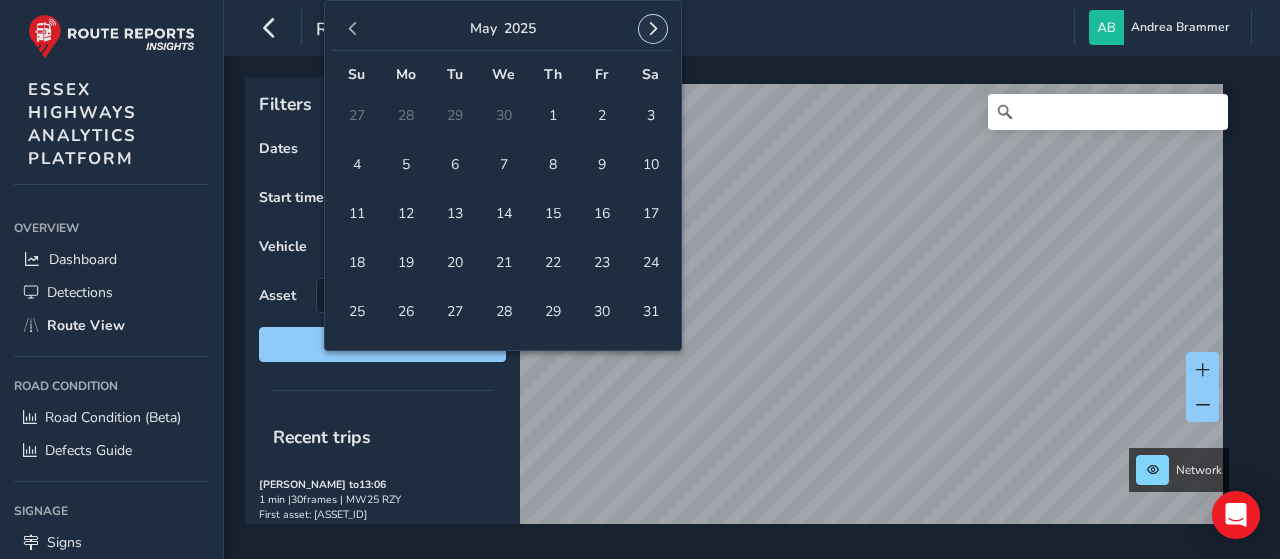 click at bounding box center (653, 29) 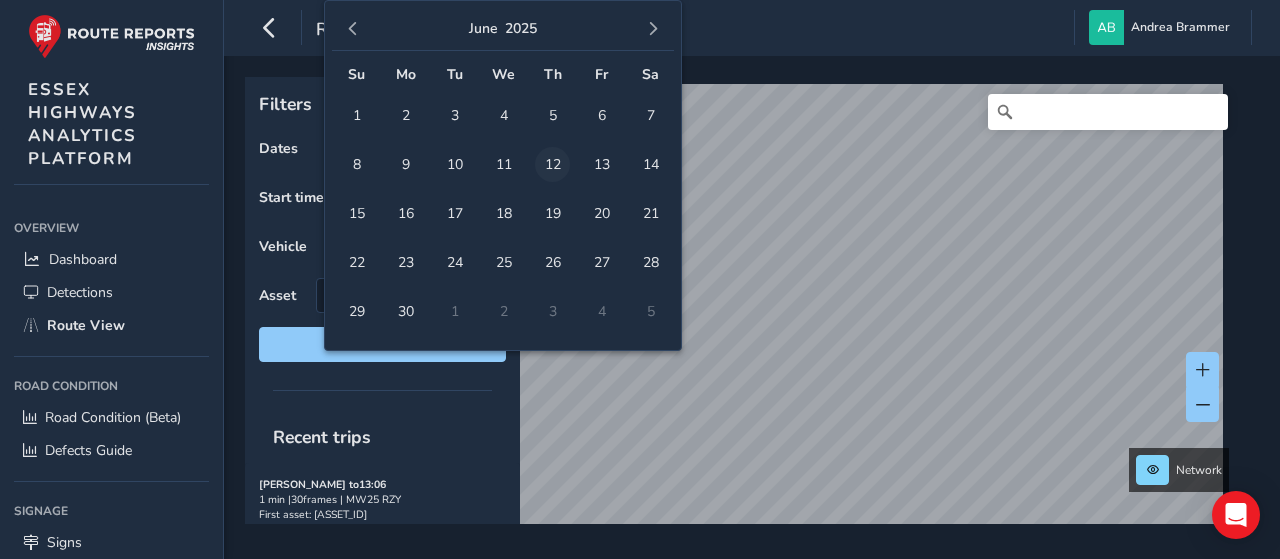 click on "12" at bounding box center [552, 164] 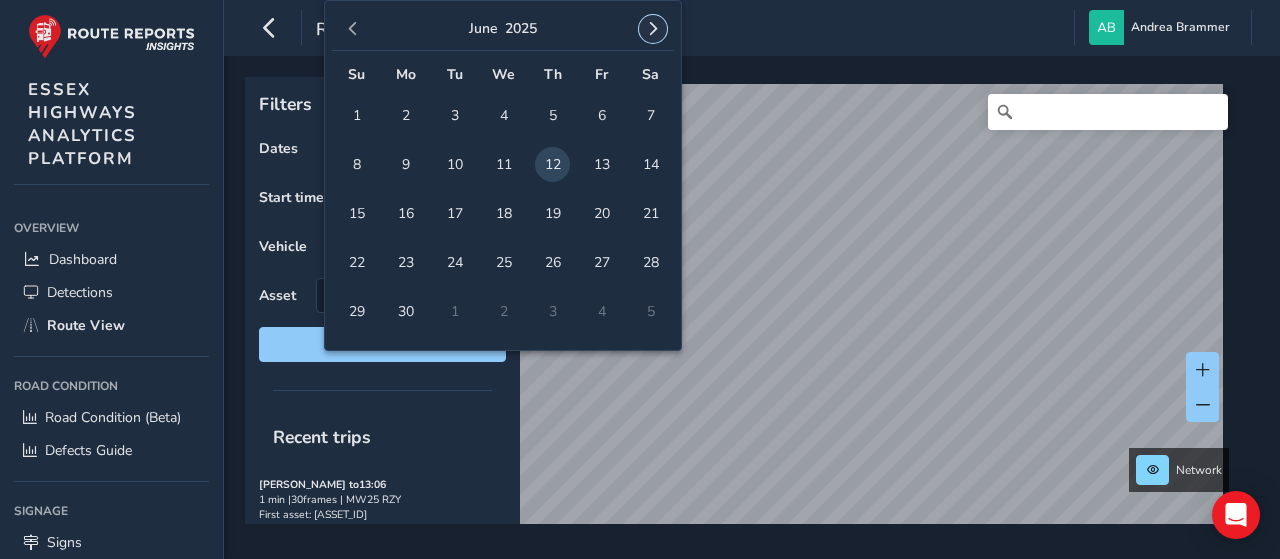 click at bounding box center (653, 29) 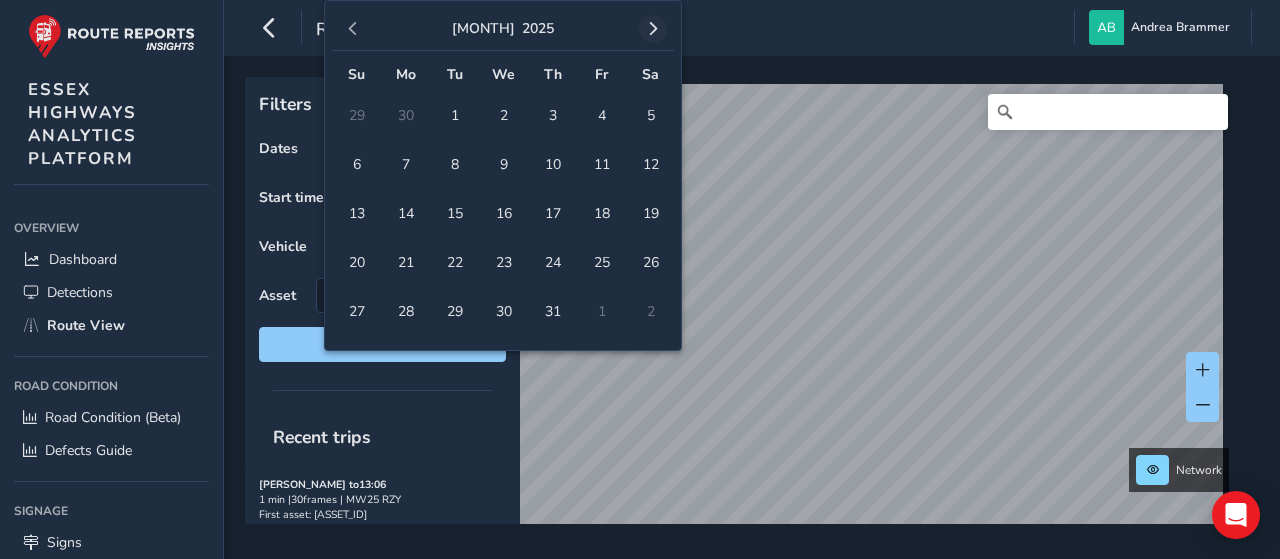 click at bounding box center (653, 29) 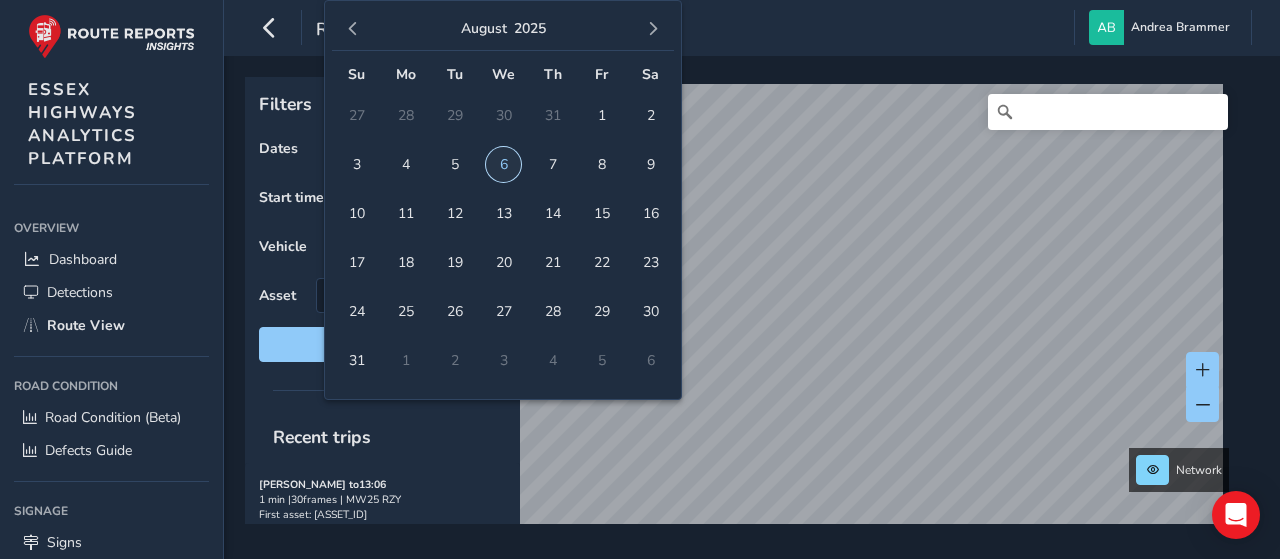 click on "6" at bounding box center (503, 164) 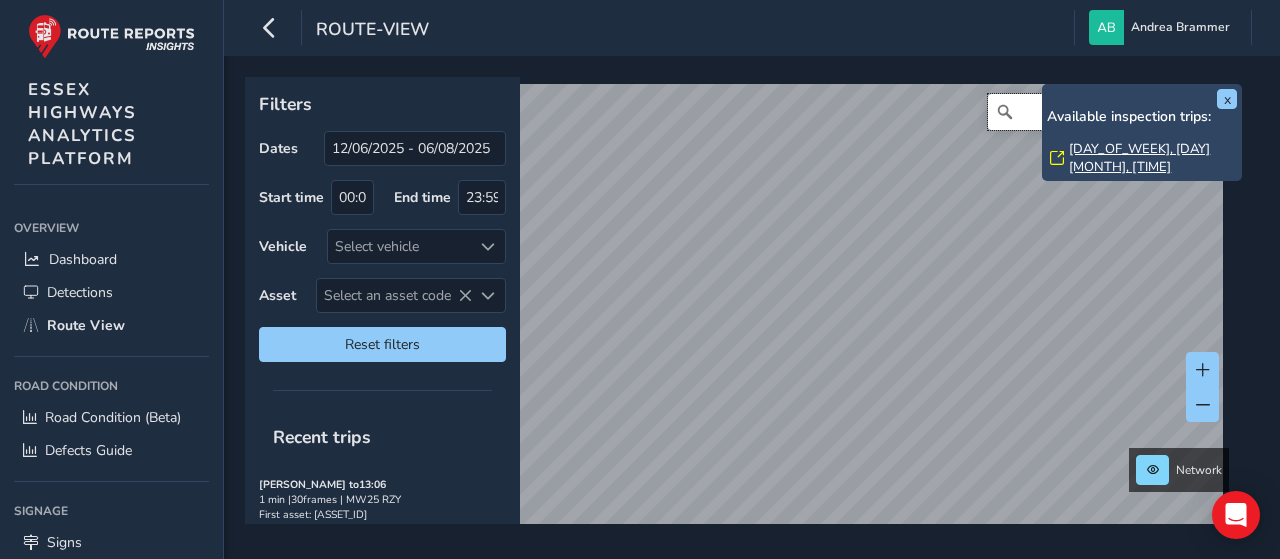 click at bounding box center [1108, 112] 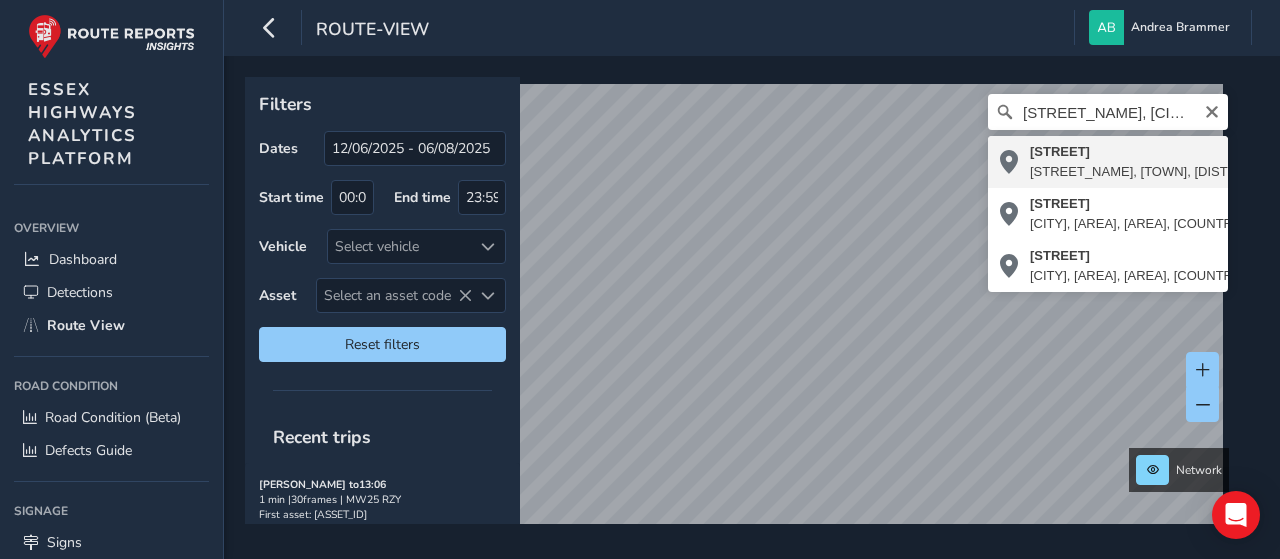 type on "[STREET_NAME], [CITY], [REGION], [COUNTRY], [POSTAL_CODE], [COUNTRY]" 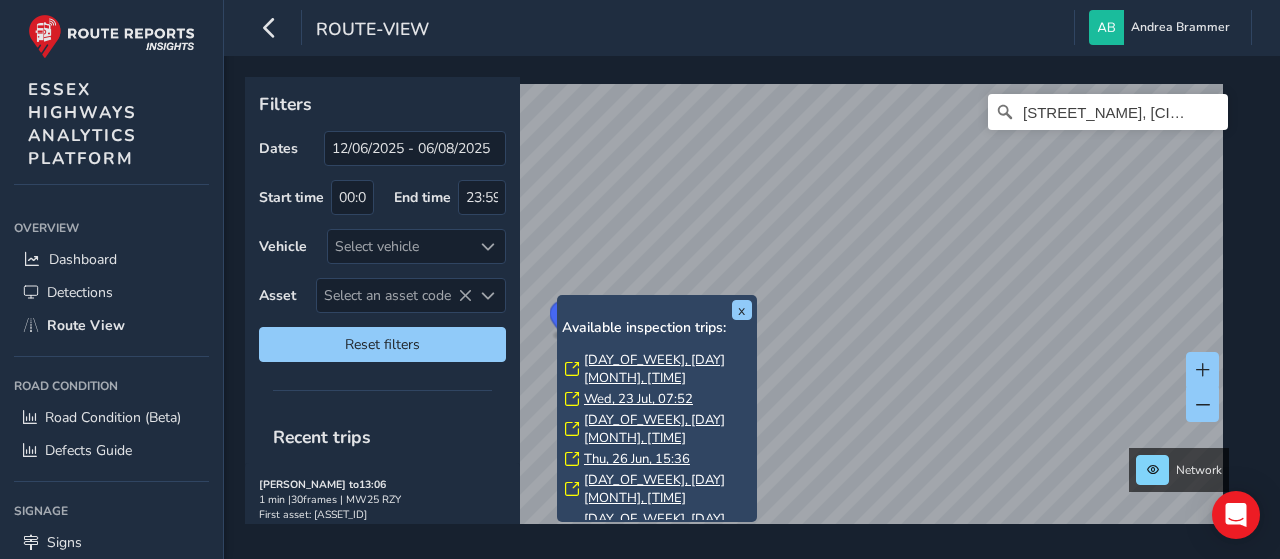 click on "x Available inspection trips: [DAY_OF_WEEK], [DAY] [MONTH], [TIME] [DAY_OF_WEEK], [DAY] [MONTH], [TIME] [DAY_OF_WEEK], [DAY] [MONTH], [TIME] [DAY_OF_WEEK], [DAY] [MONTH], [TIME] [DAY_OF_WEEK], [DAY] [MONTH], [TIME] [DAY_OF_WEEK], [DAY] [MONTH], [TIME]" at bounding box center (657, 408) 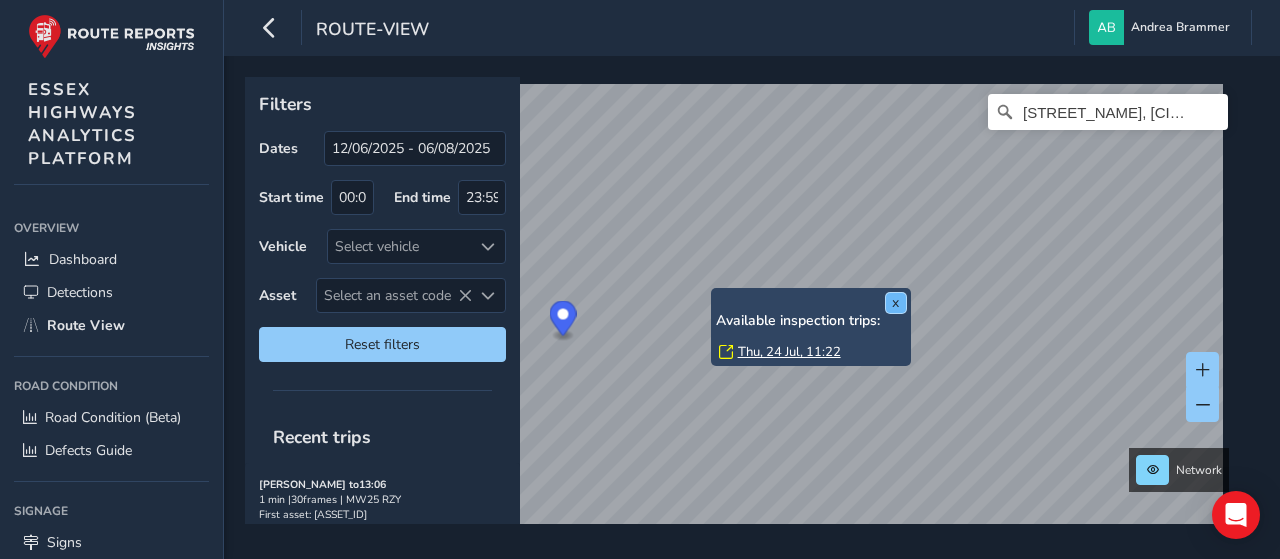 click on "x" at bounding box center (896, 303) 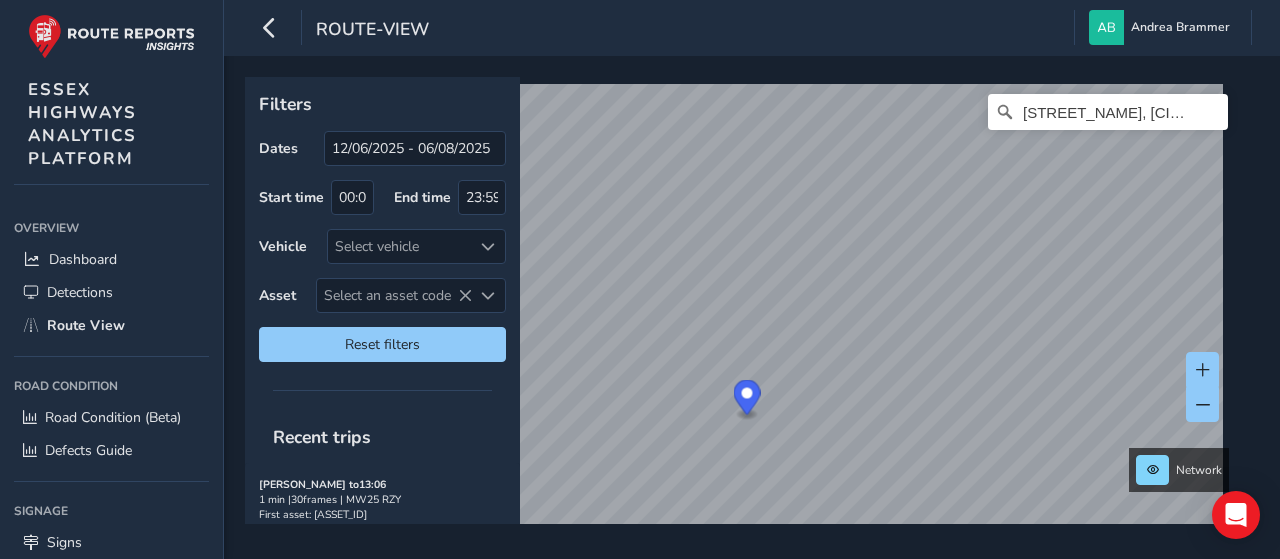 drag, startPoint x: 751, startPoint y: 402, endPoint x: 752, endPoint y: 371, distance: 31.016125 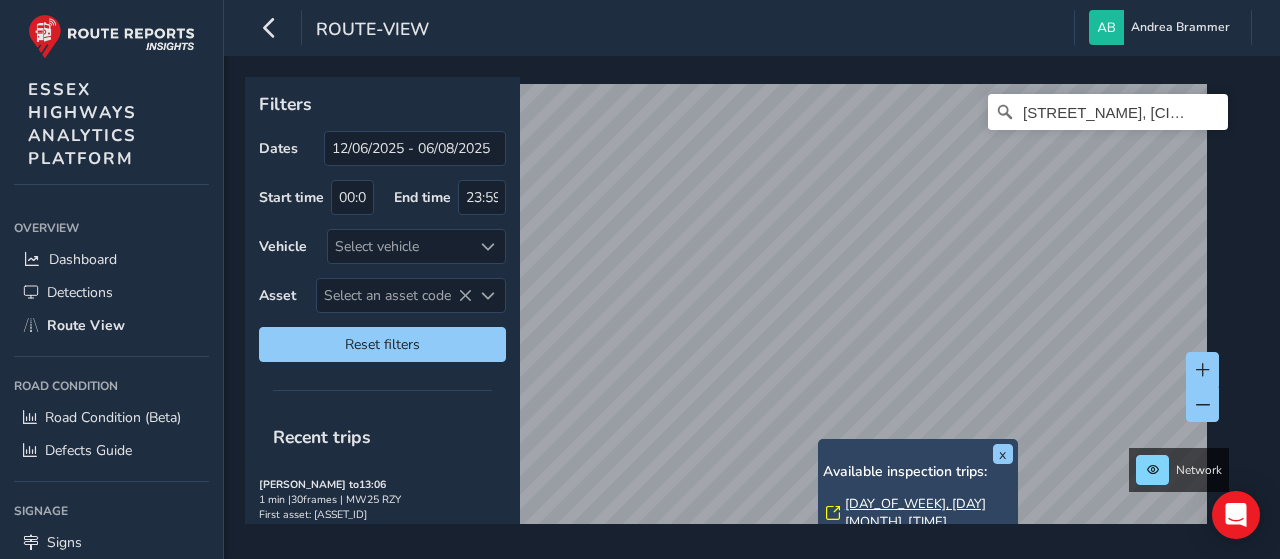 click on "[DAY_OF_WEEK], [DAY] [MONTH], [TIME]" at bounding box center [929, 513] 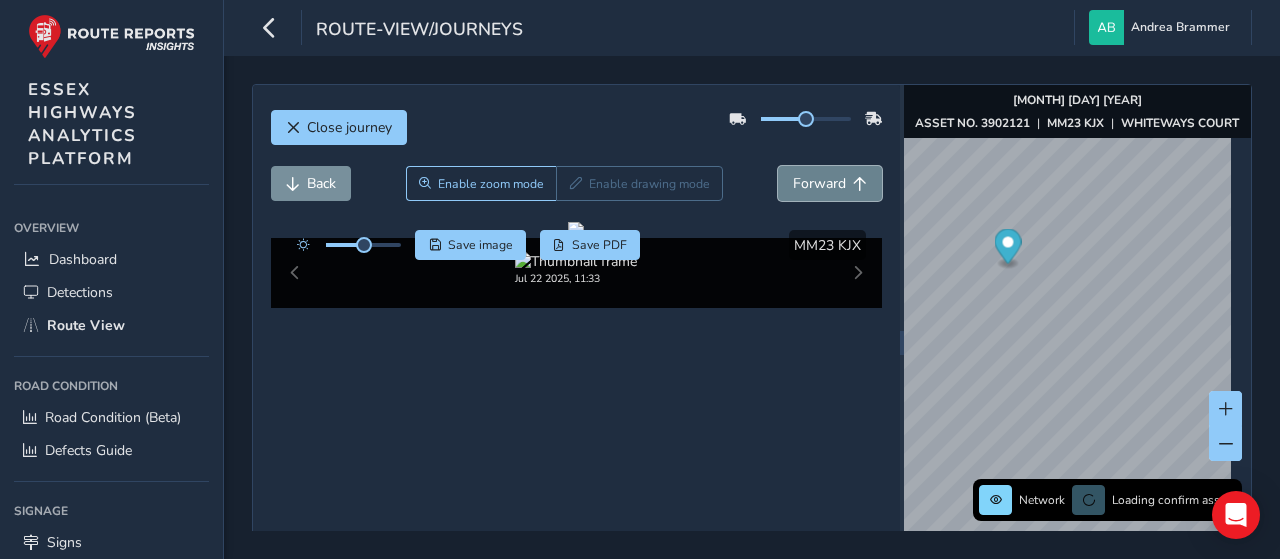 click on "Forward" at bounding box center [819, 183] 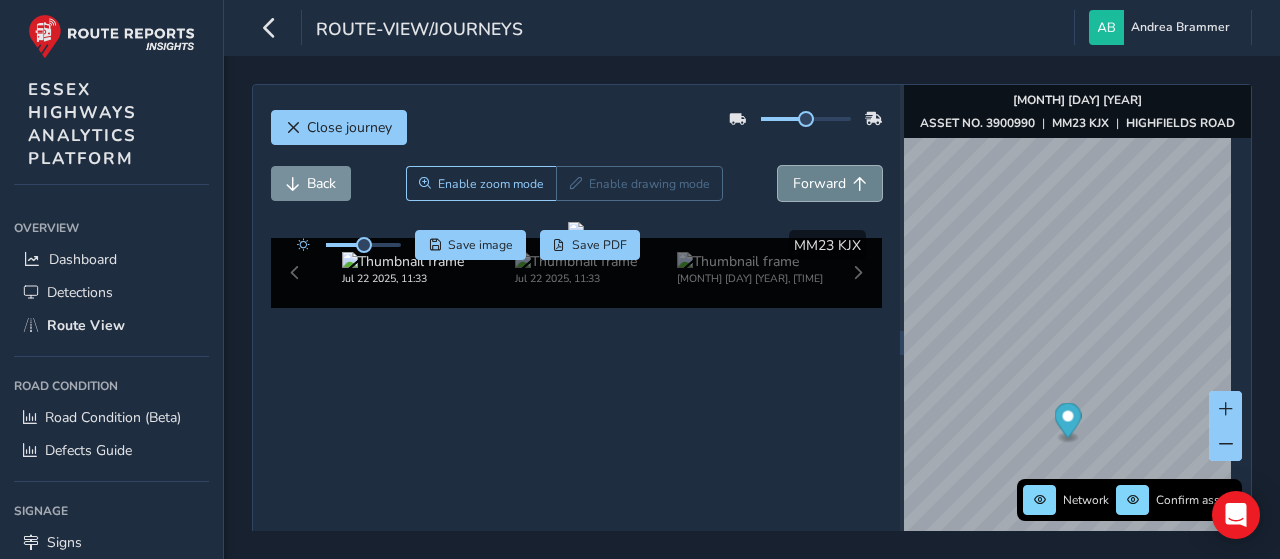 click on "Forward" at bounding box center (819, 183) 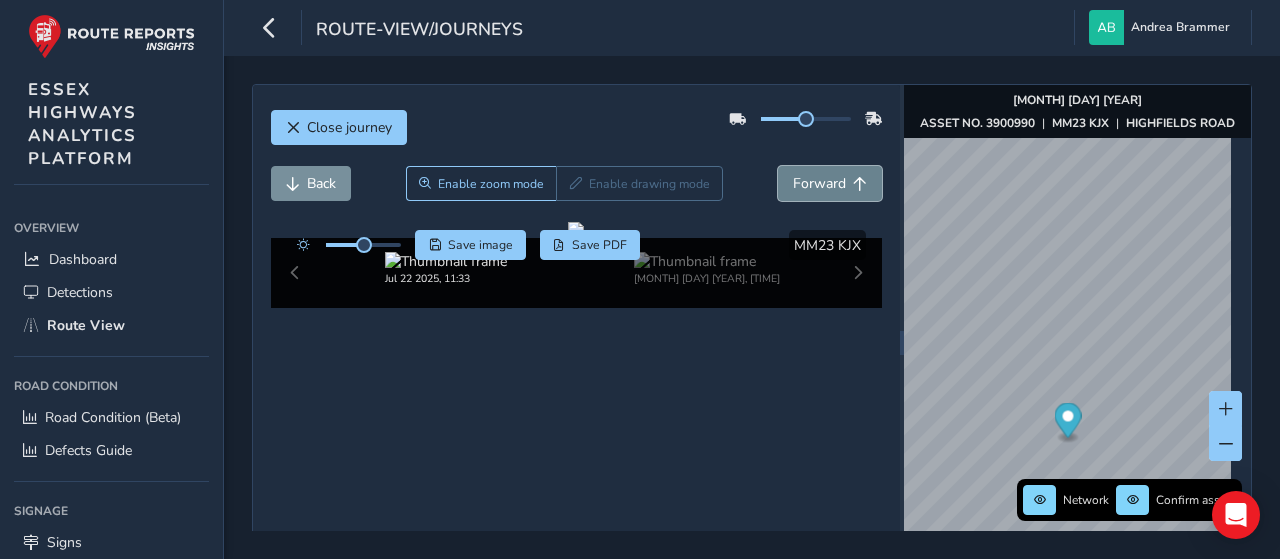 click on "Forward" at bounding box center (819, 183) 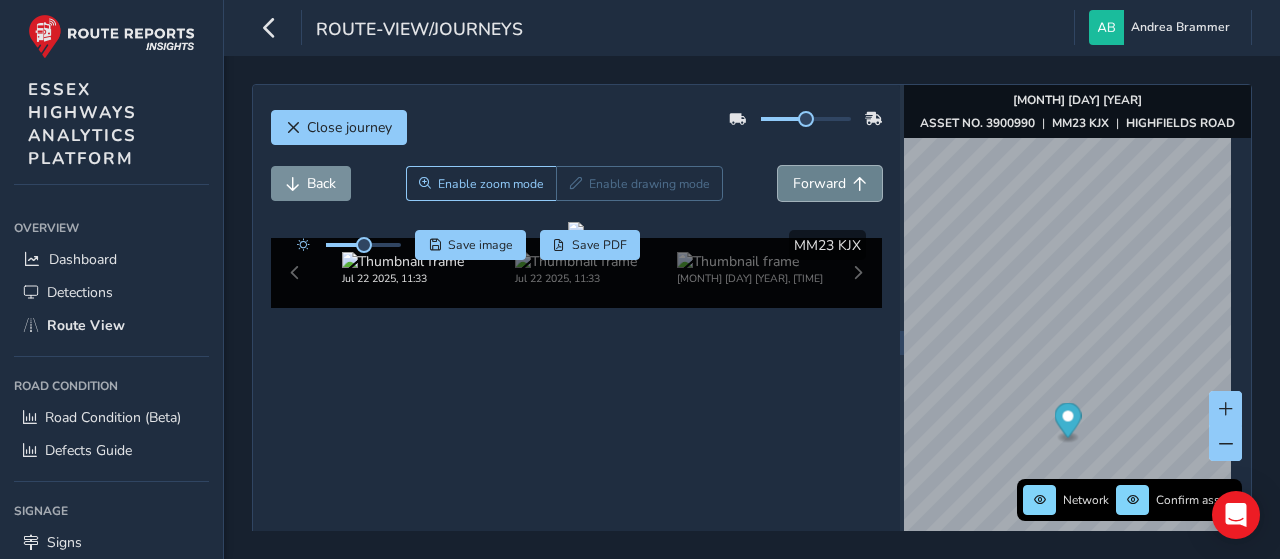 click on "Forward" at bounding box center [819, 183] 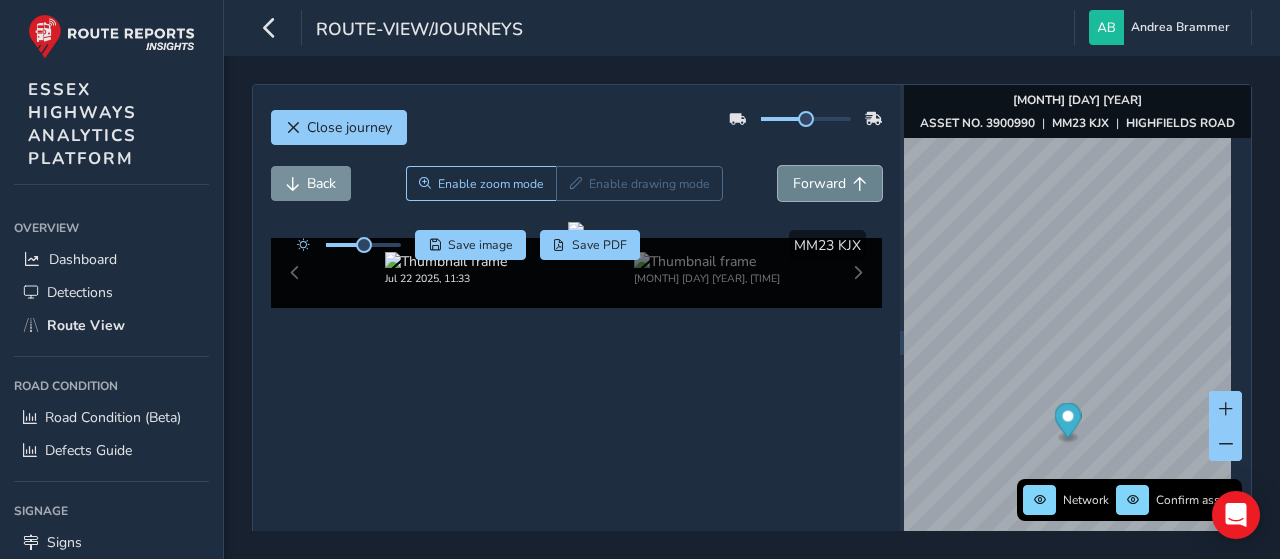 click on "Forward" at bounding box center (819, 183) 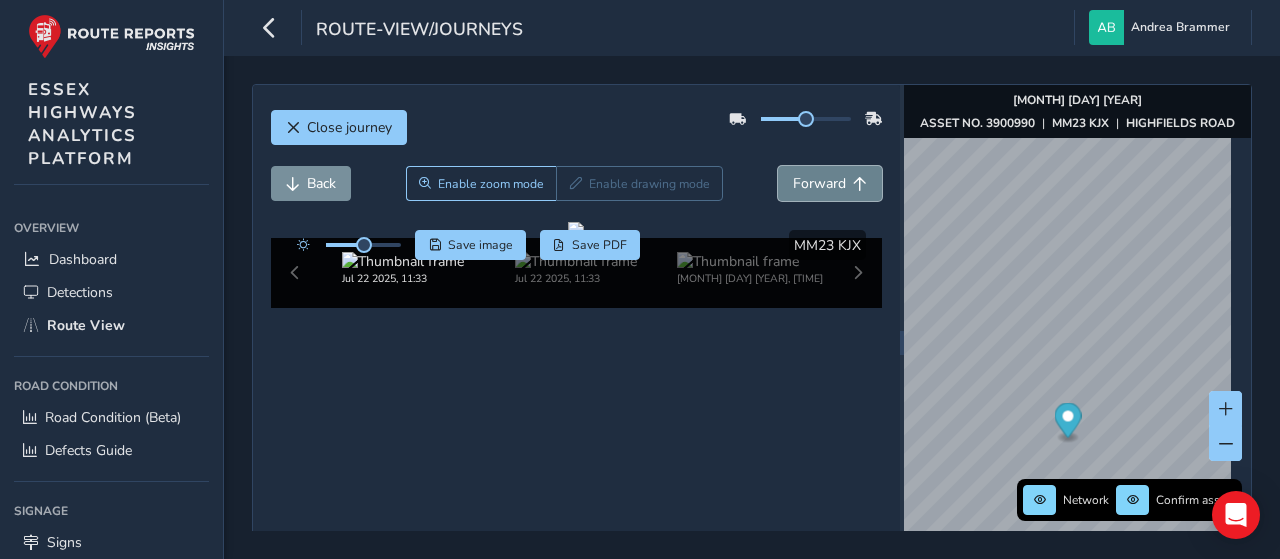 click on "Forward" at bounding box center (819, 183) 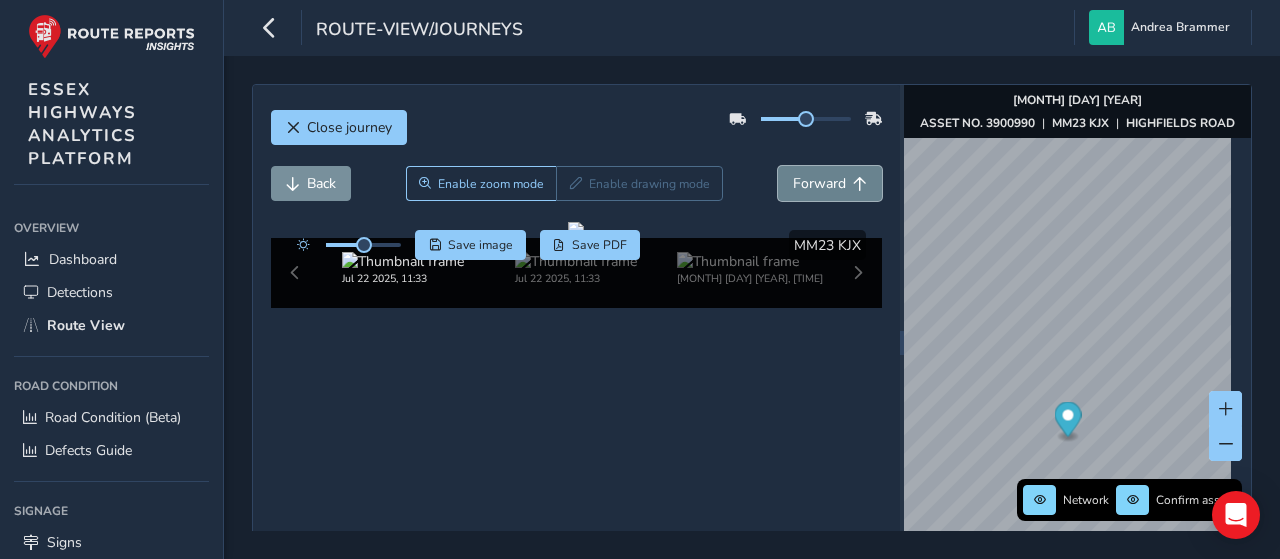 click on "Forward" at bounding box center (819, 183) 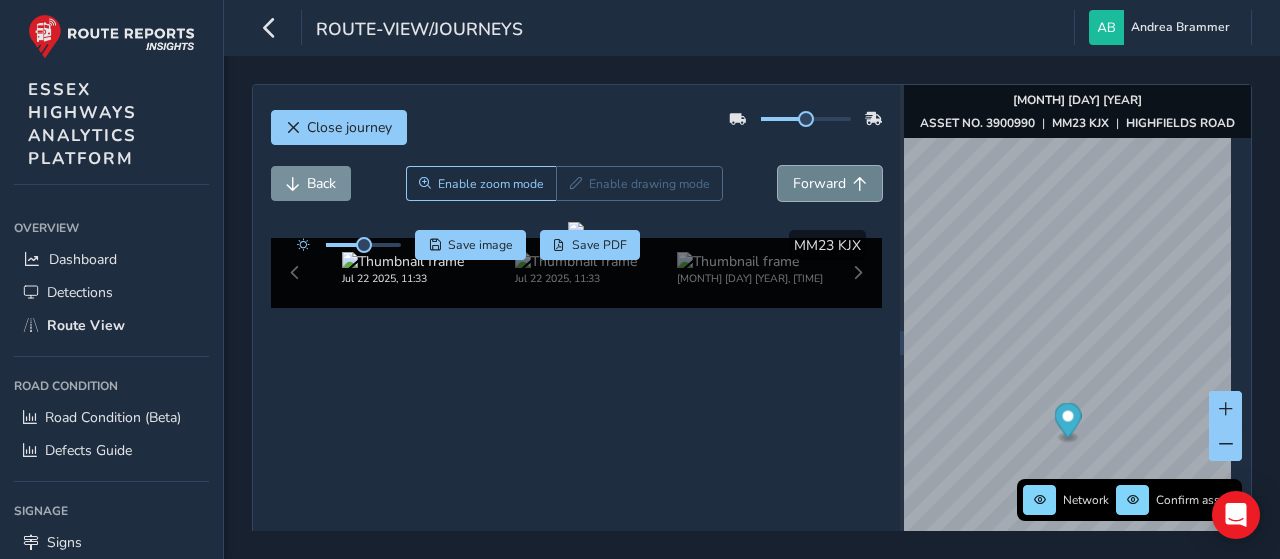 click on "Forward" at bounding box center [819, 183] 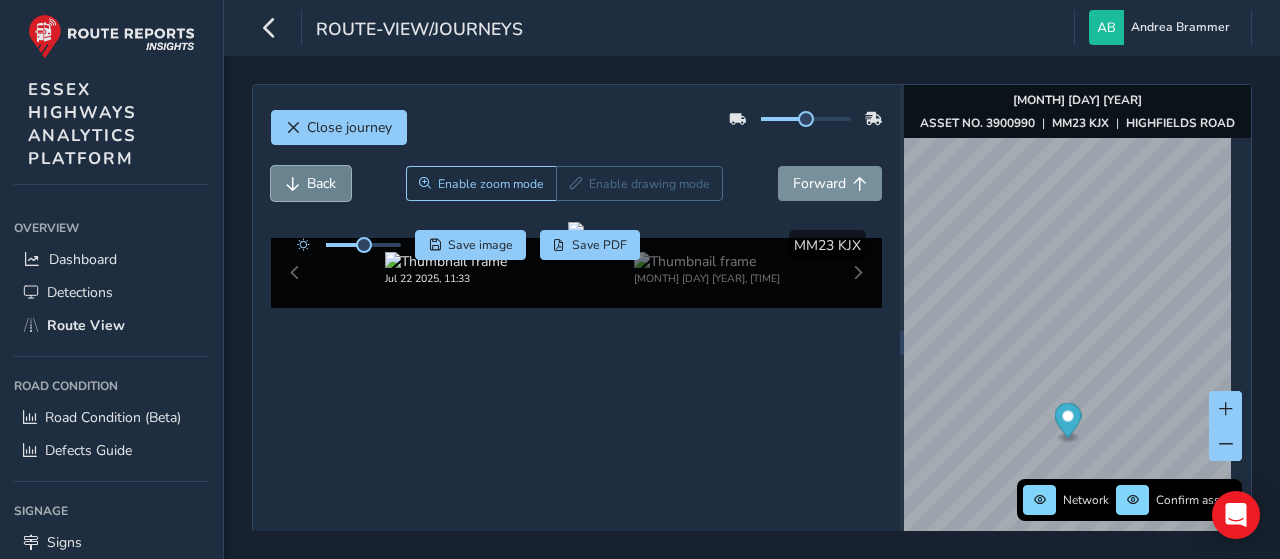 click on "Back" at bounding box center [321, 183] 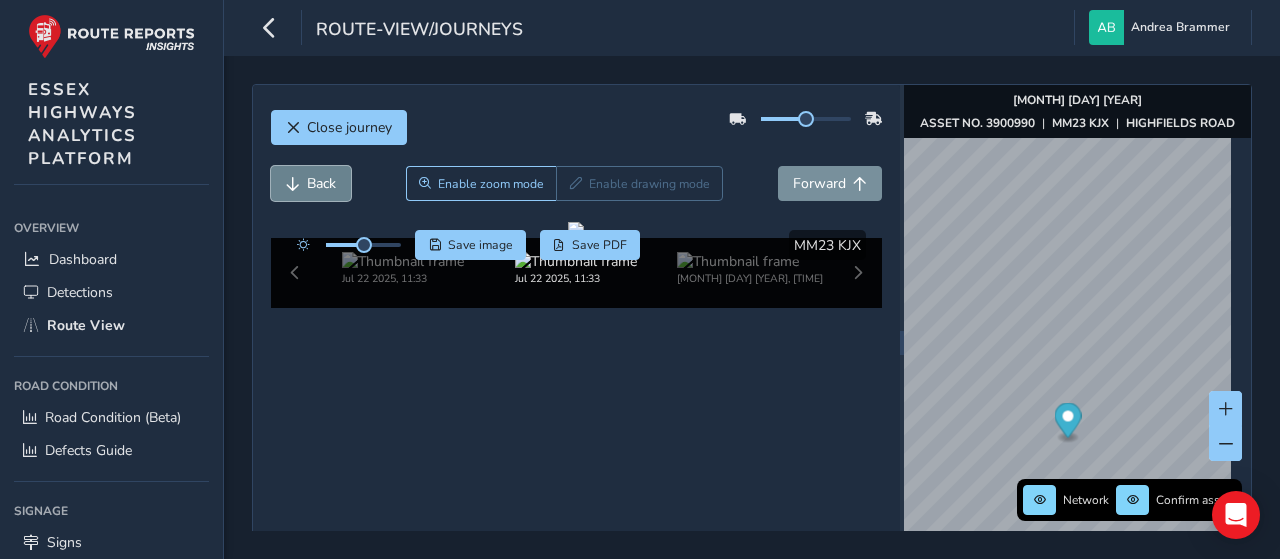 click on "Back" at bounding box center (321, 183) 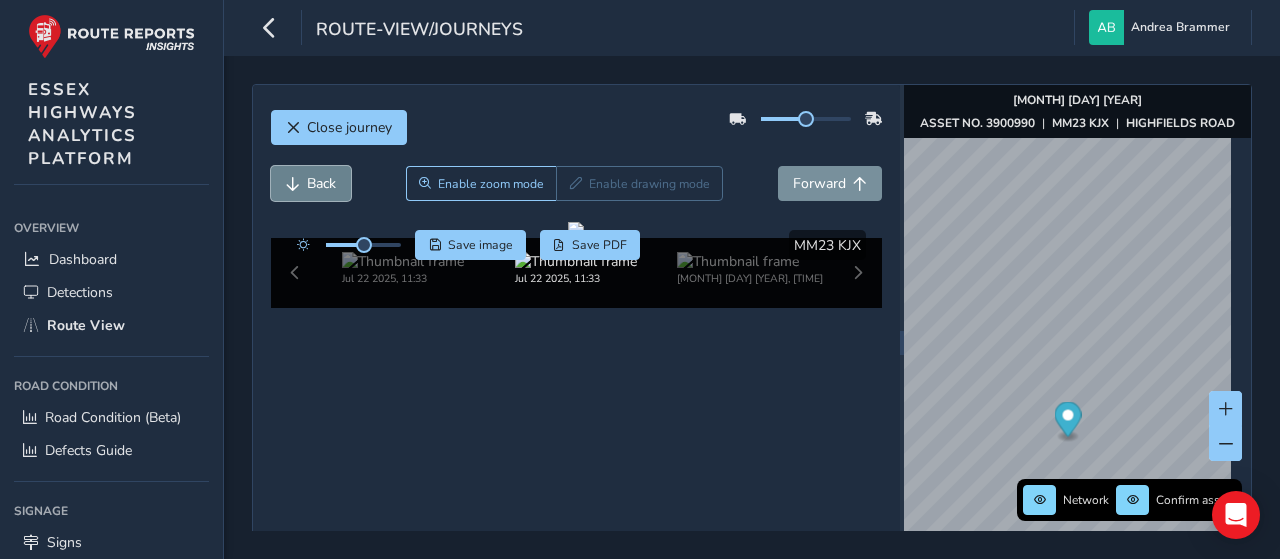 click on "Back" at bounding box center (321, 183) 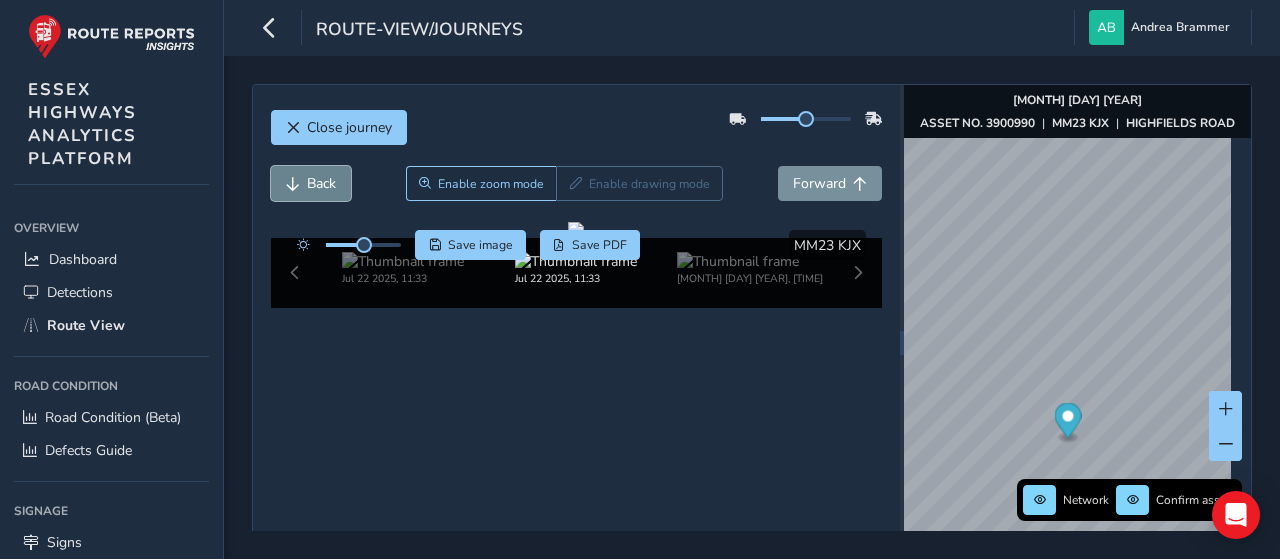 click on "Back" at bounding box center [321, 183] 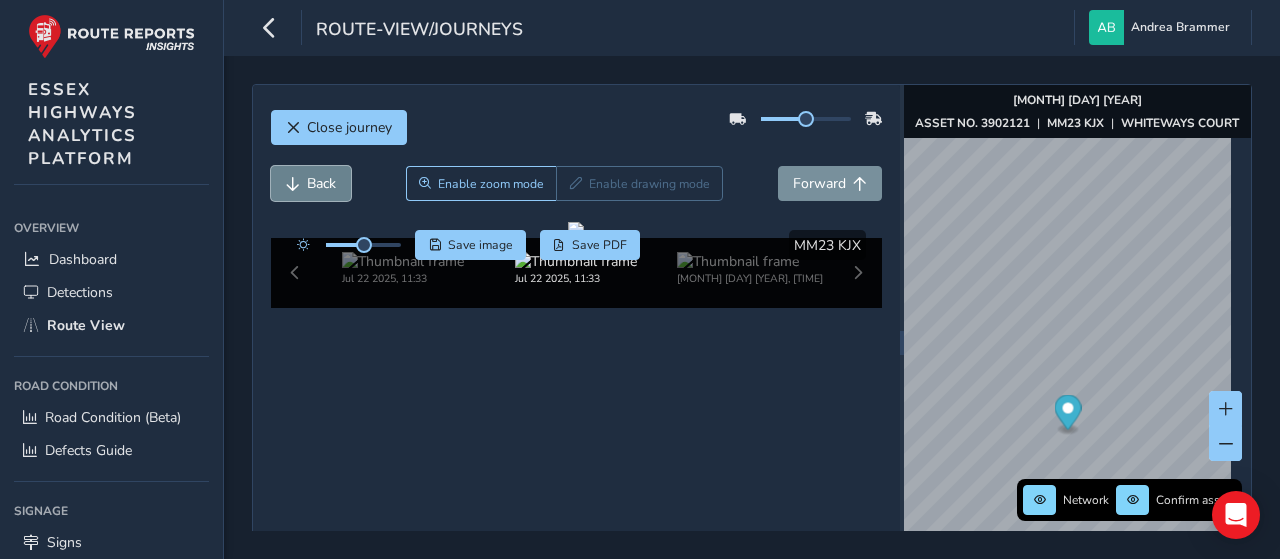 click on "Back" at bounding box center (321, 183) 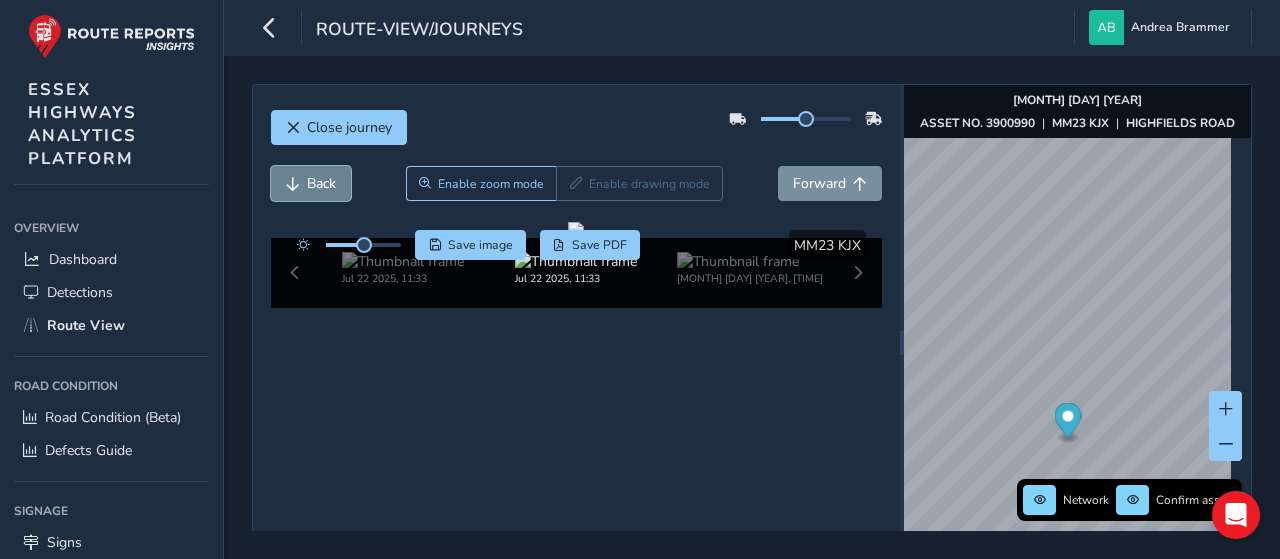 click on "Back" at bounding box center (321, 183) 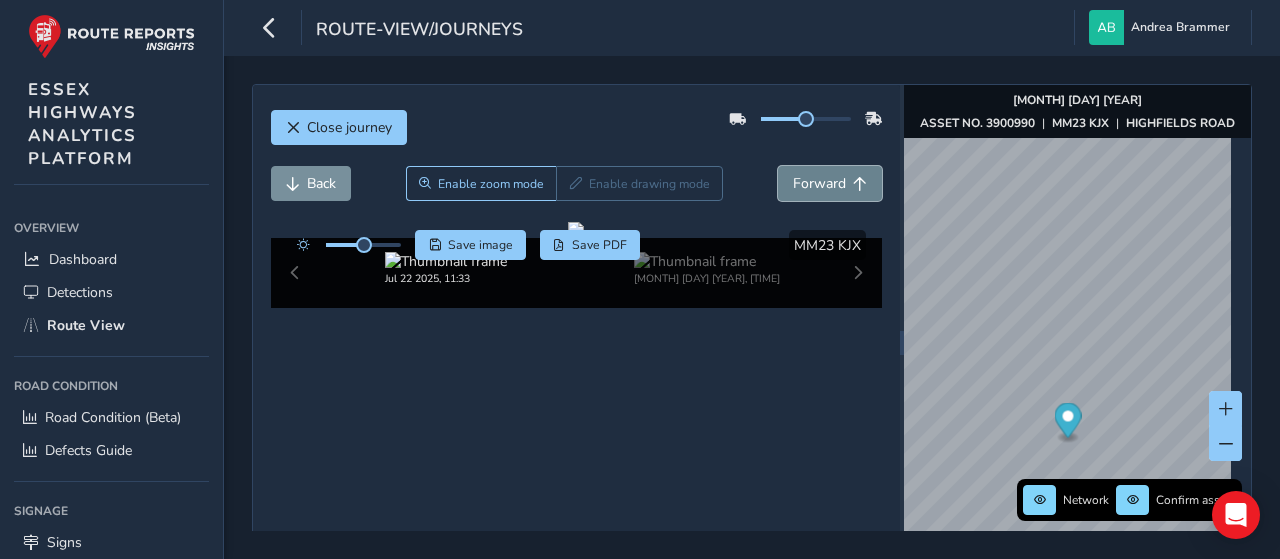 click on "Forward" at bounding box center [830, 183] 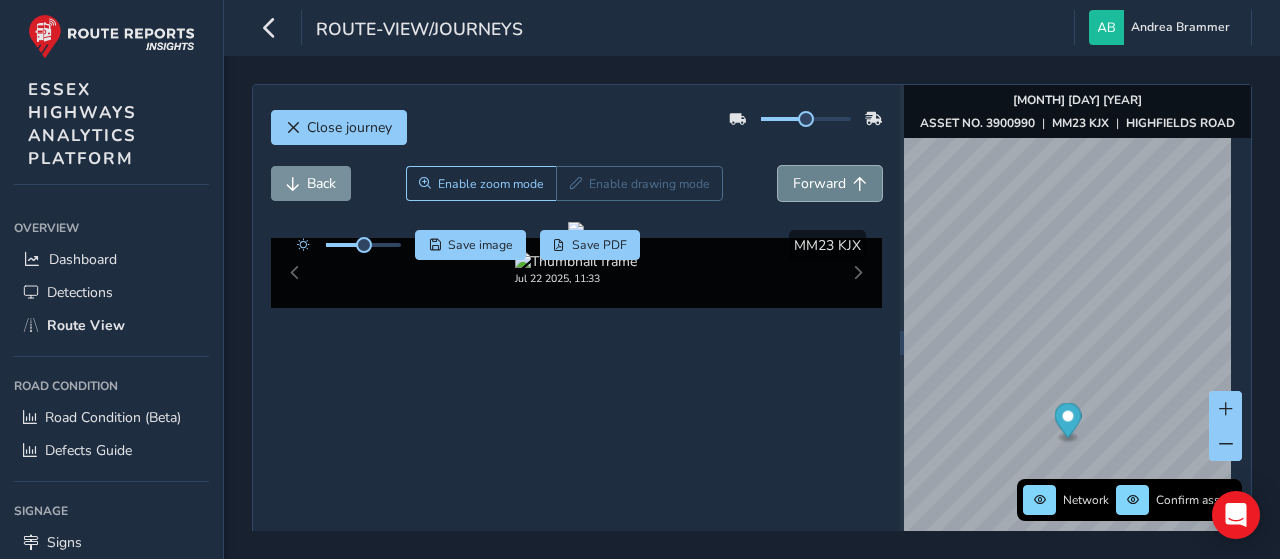 click on "Forward" at bounding box center [830, 183] 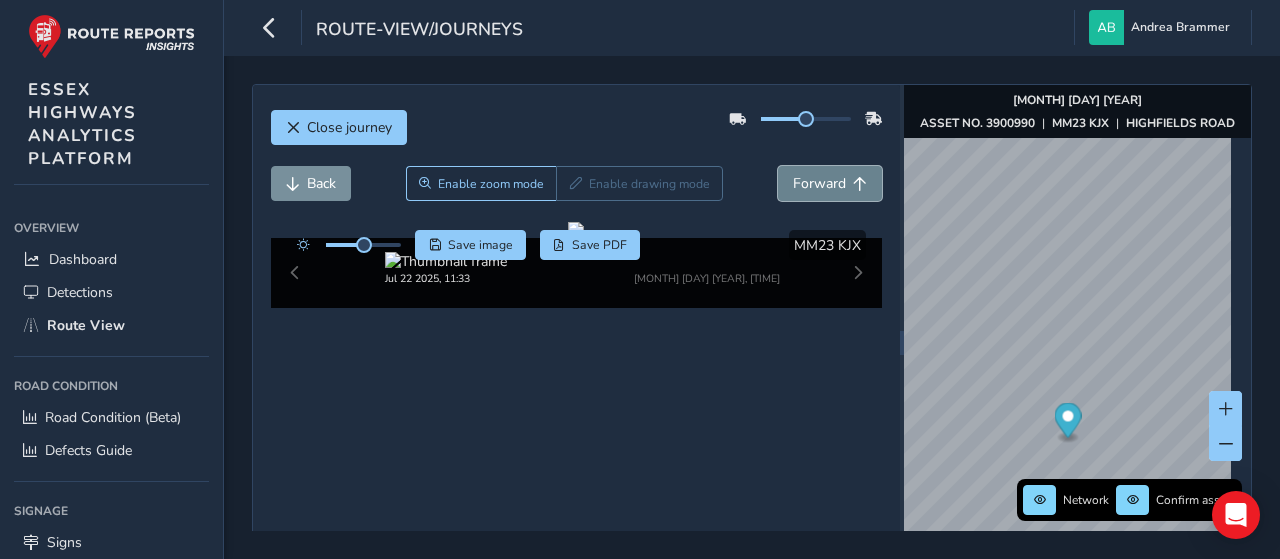 click on "Forward" at bounding box center (819, 183) 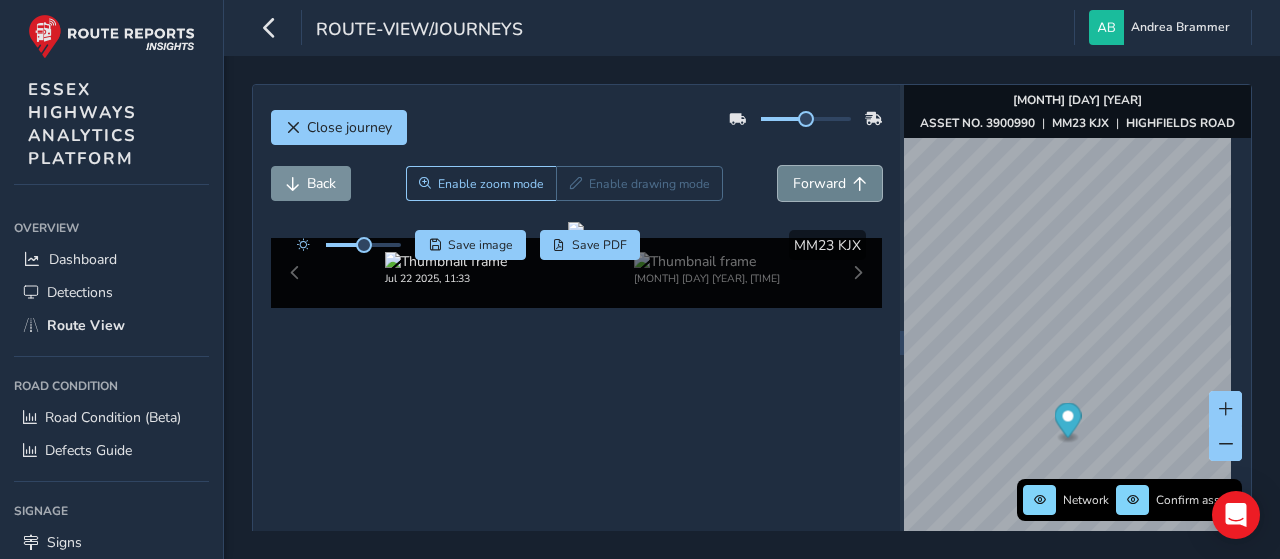 click on "Forward" at bounding box center (819, 183) 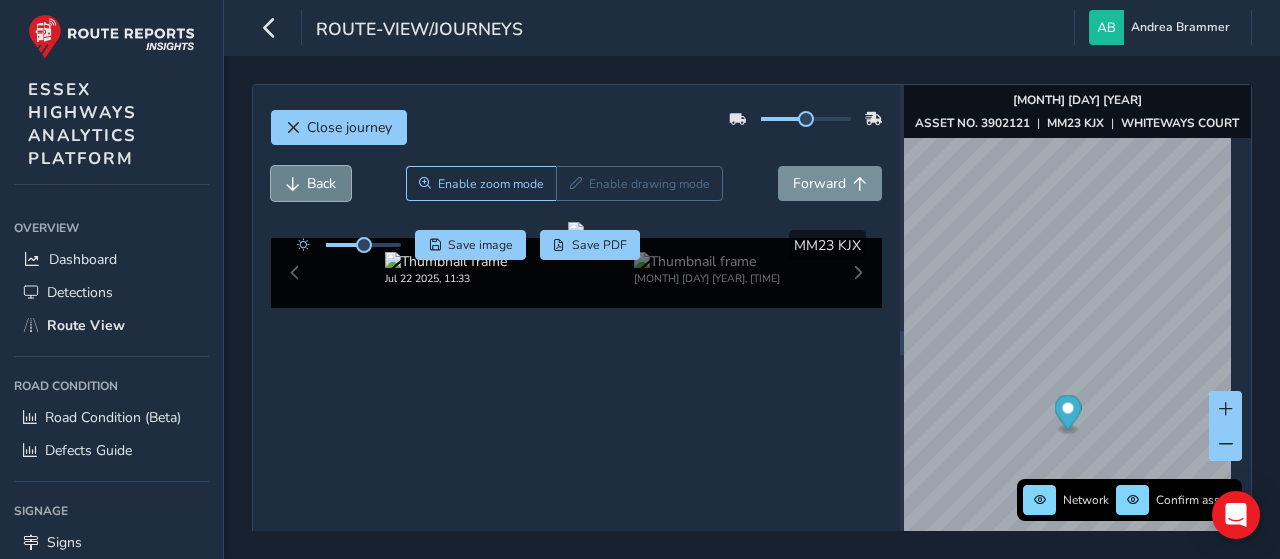 click at bounding box center (293, 184) 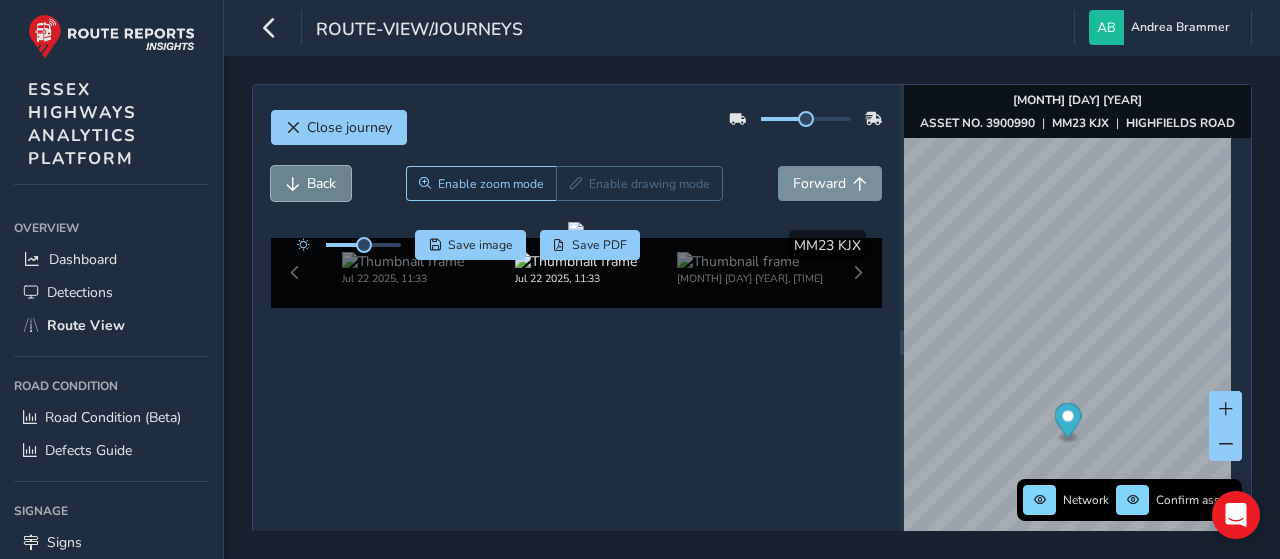 click at bounding box center (293, 184) 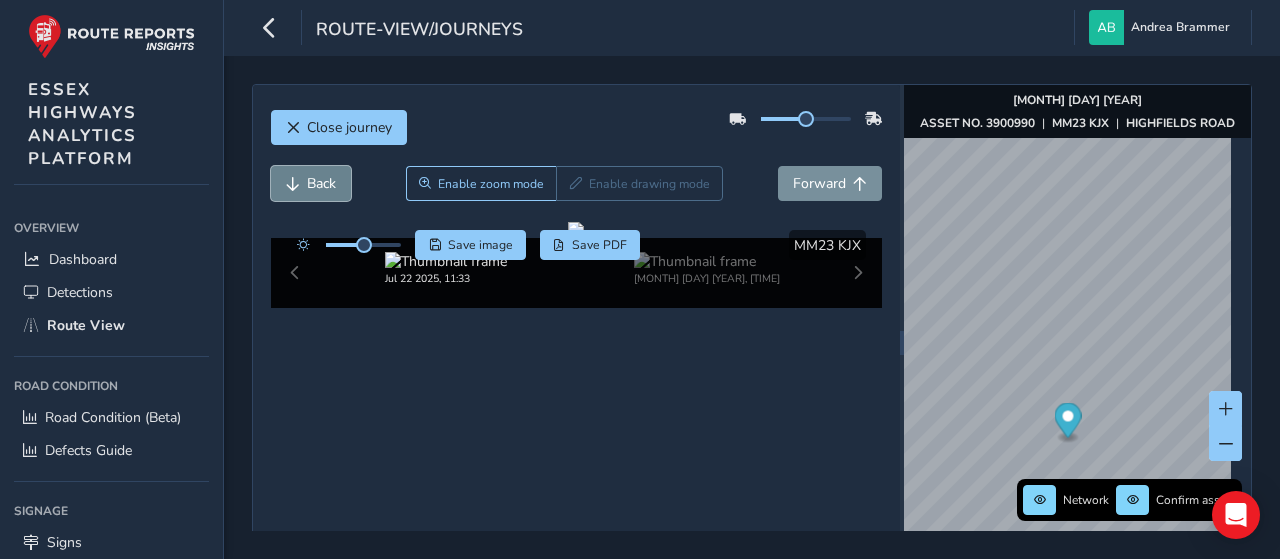 click at bounding box center (293, 184) 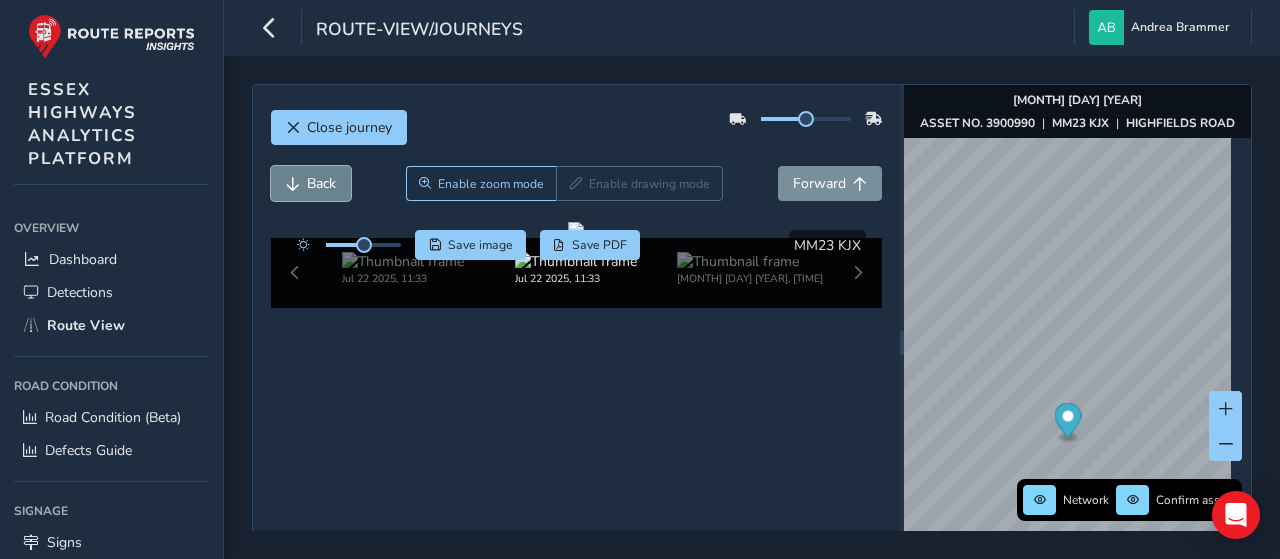 click at bounding box center (293, 184) 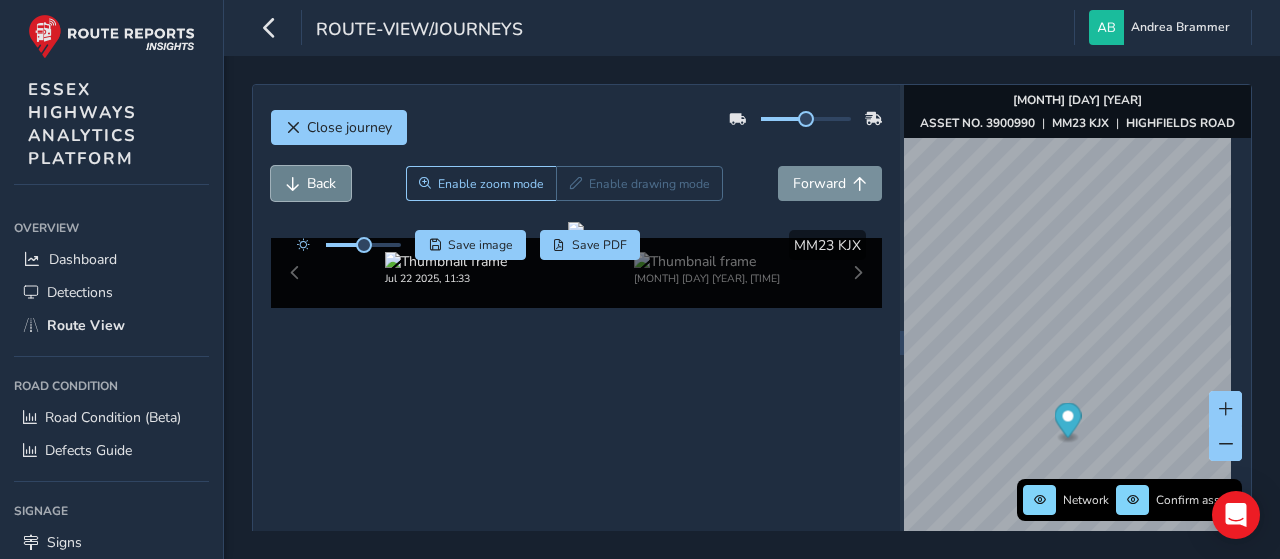 click on "Back" at bounding box center [321, 183] 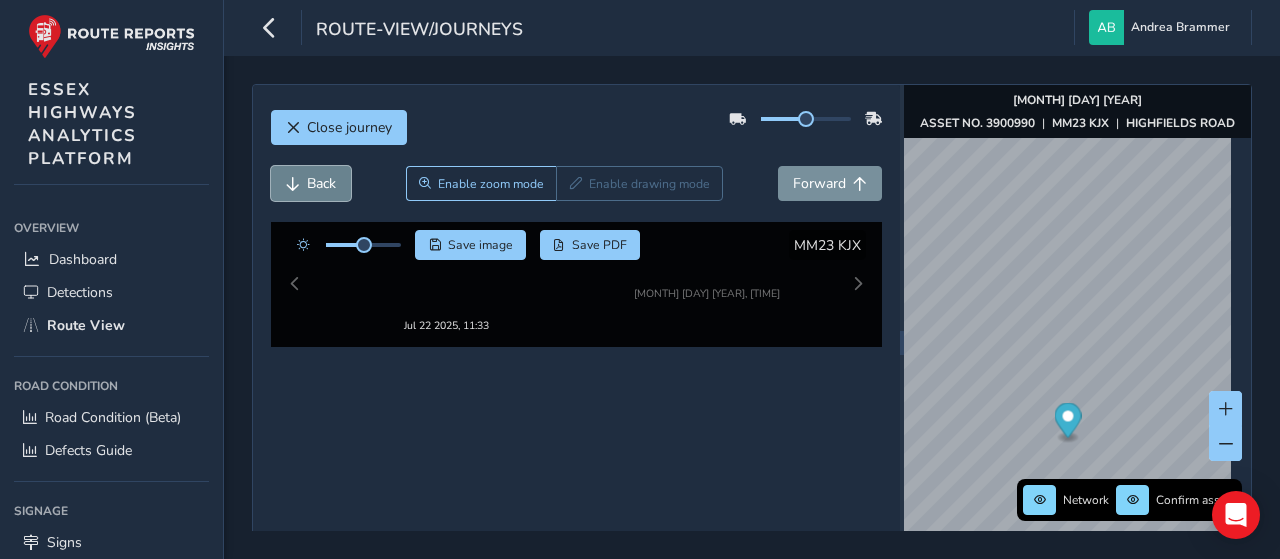 click on "Back" at bounding box center [311, 183] 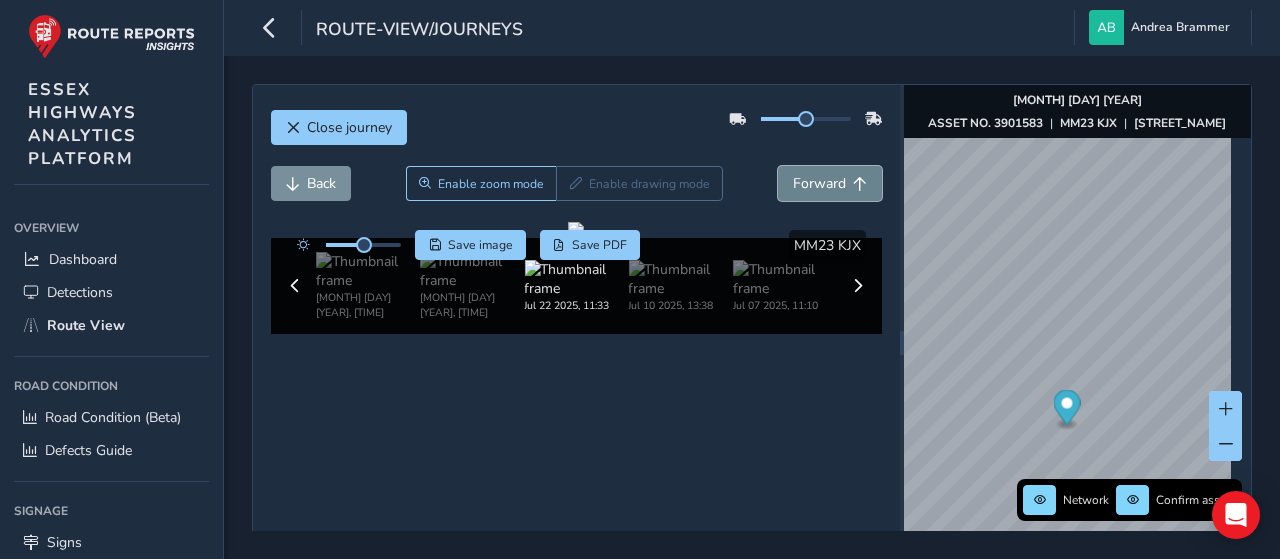 click on "Forward" at bounding box center [830, 183] 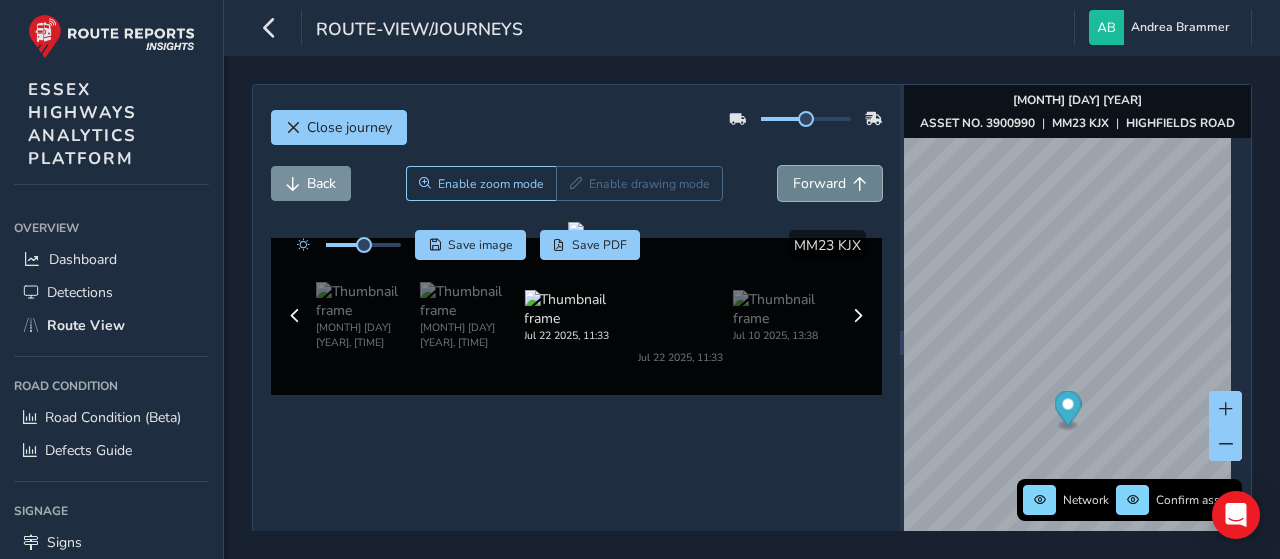 click on "Forward" at bounding box center [830, 183] 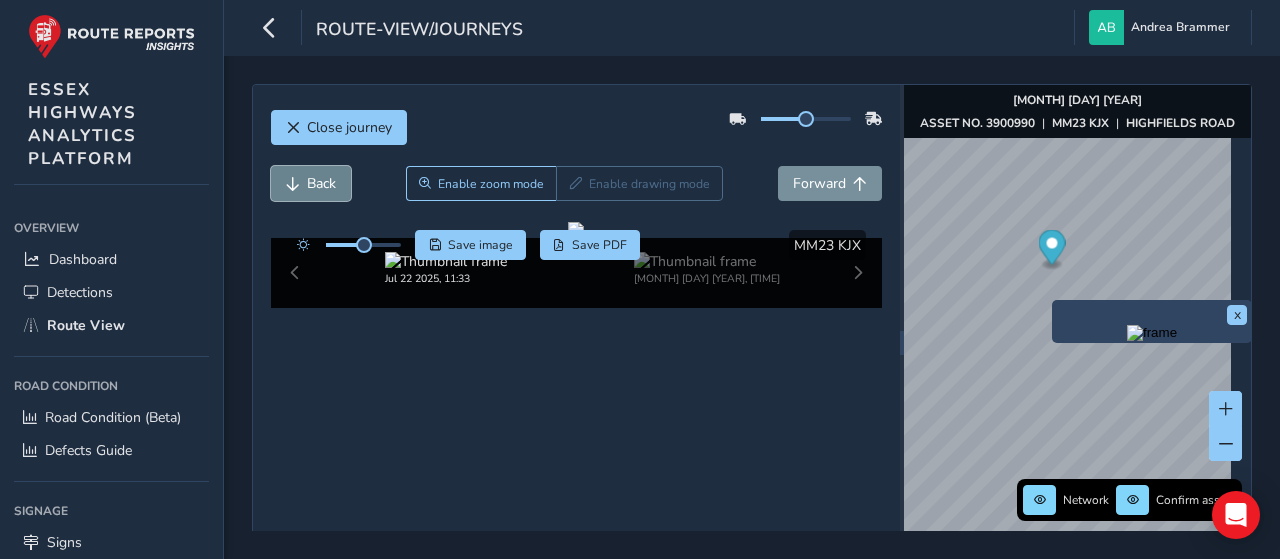 click on "Back" at bounding box center (321, 183) 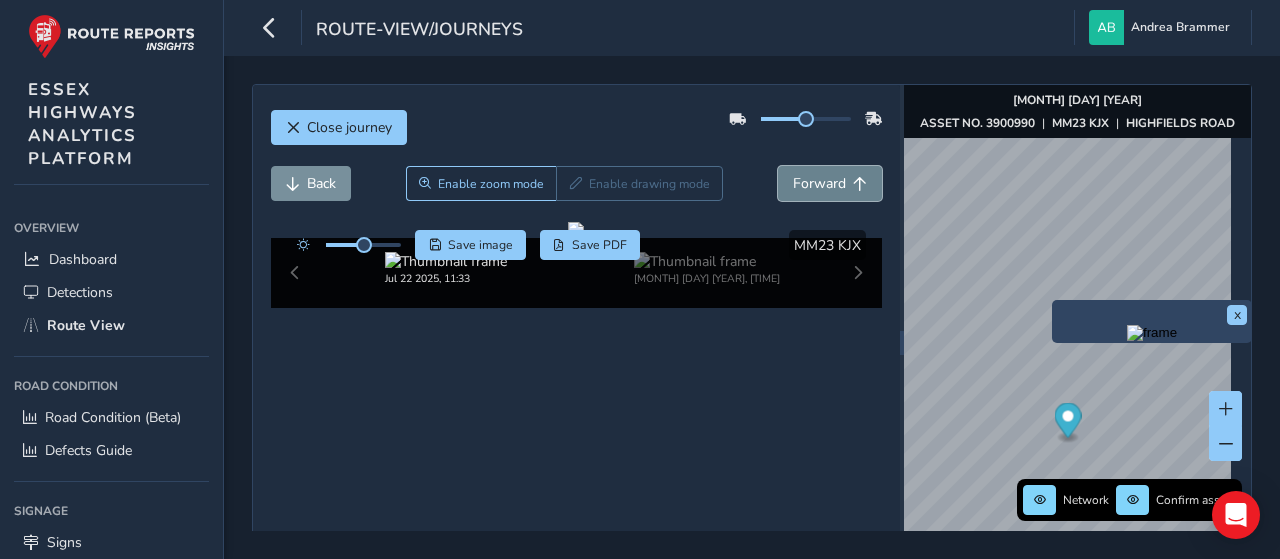 click on "Forward" at bounding box center (830, 183) 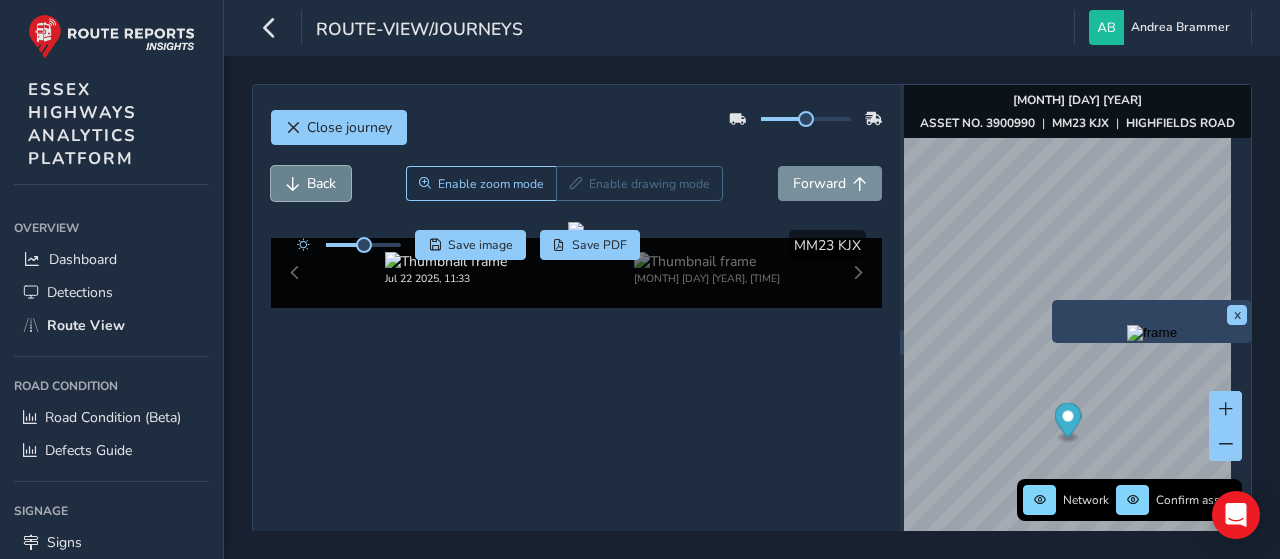 click on "Back" at bounding box center [321, 183] 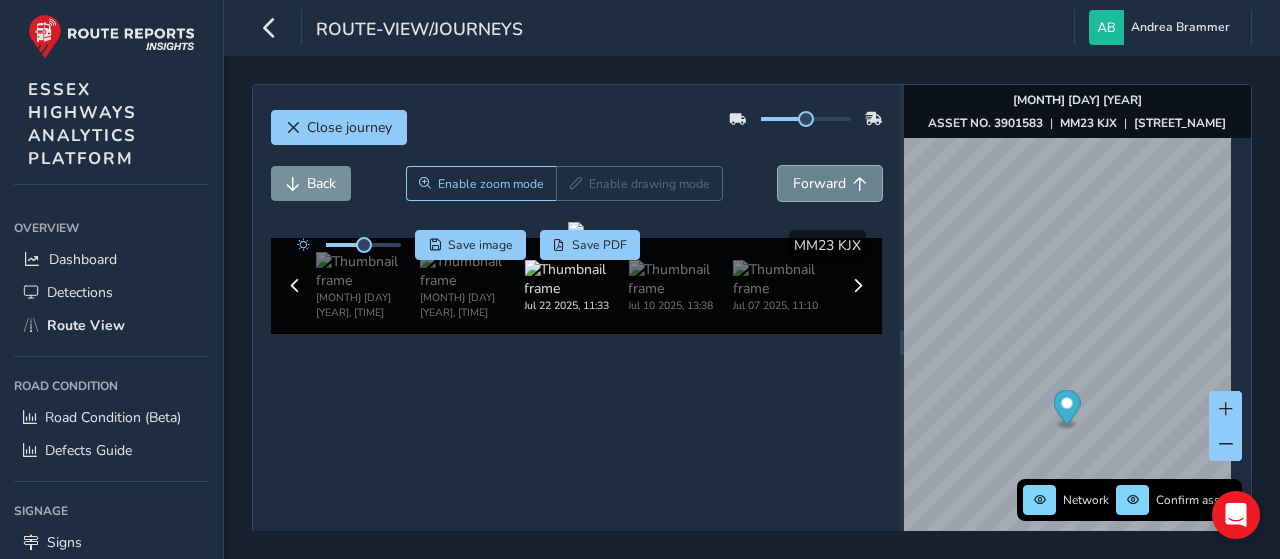 click on "Forward" at bounding box center [819, 183] 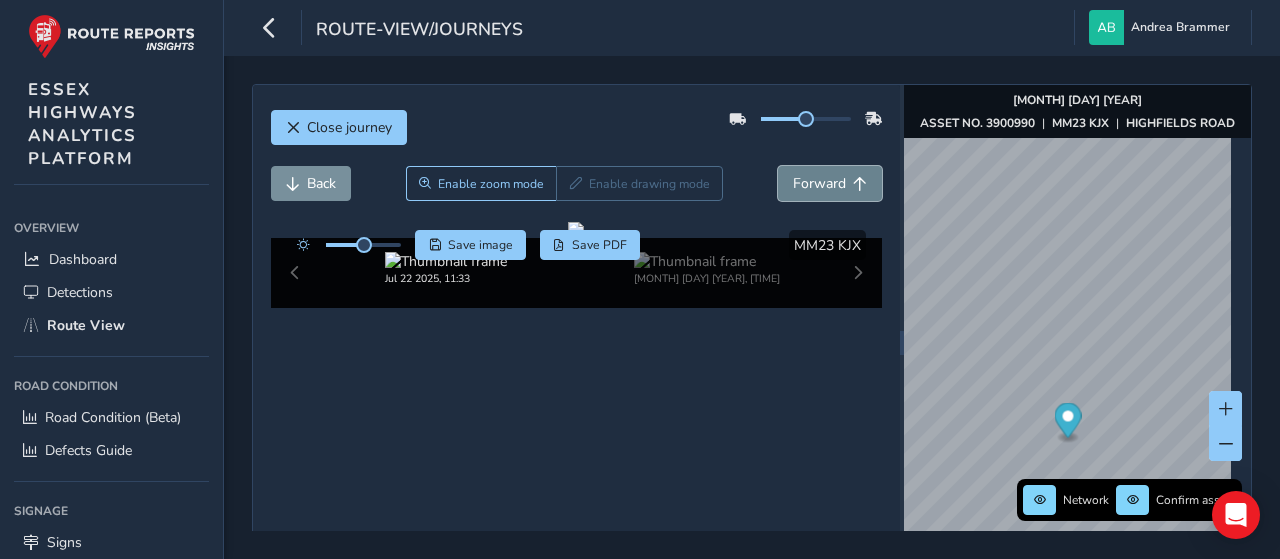 click on "Forward" at bounding box center [819, 183] 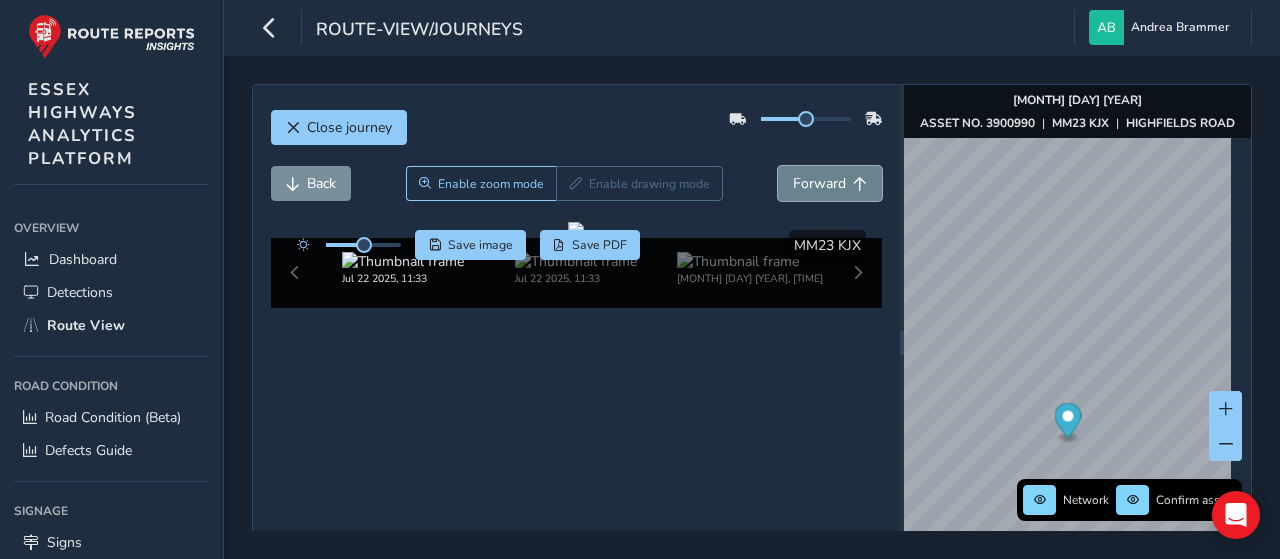 click on "Forward" at bounding box center (819, 183) 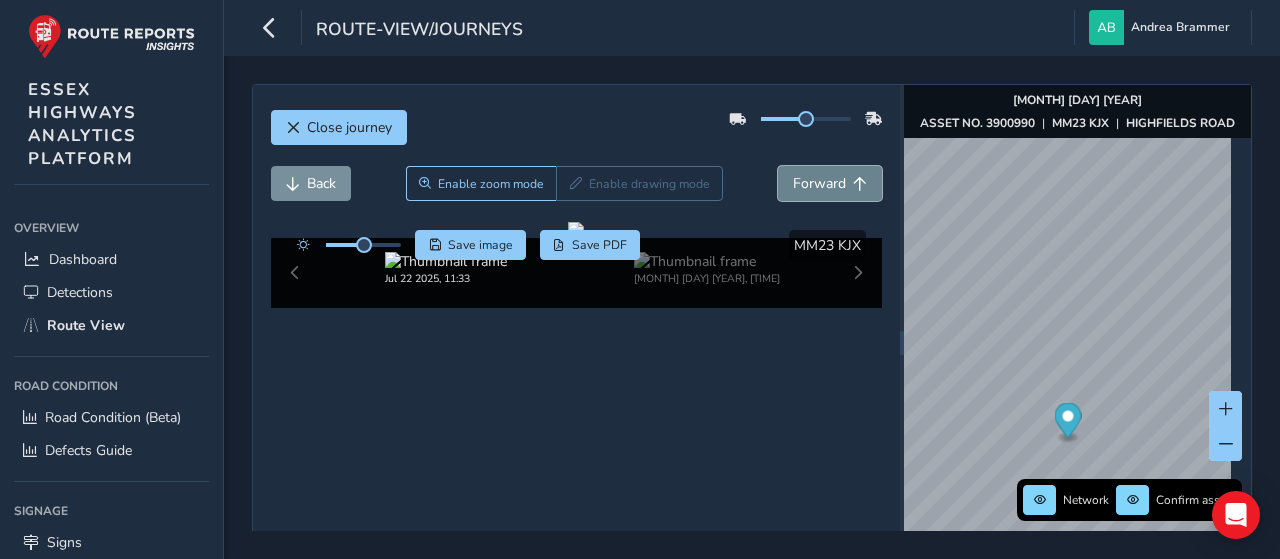 click on "Forward" at bounding box center (819, 183) 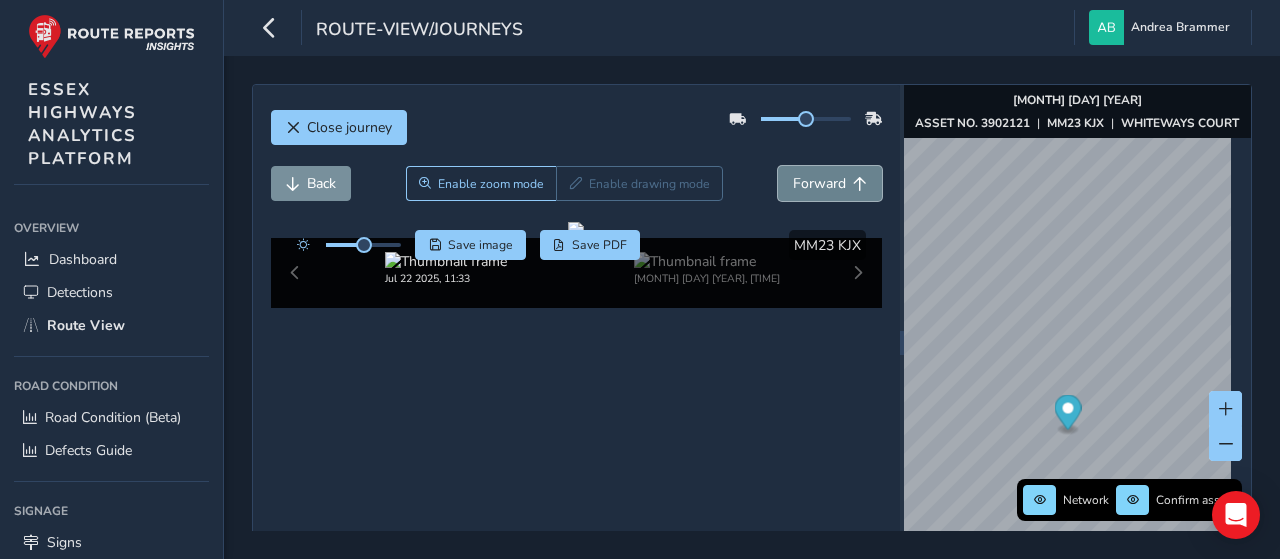 click on "Forward" at bounding box center (819, 183) 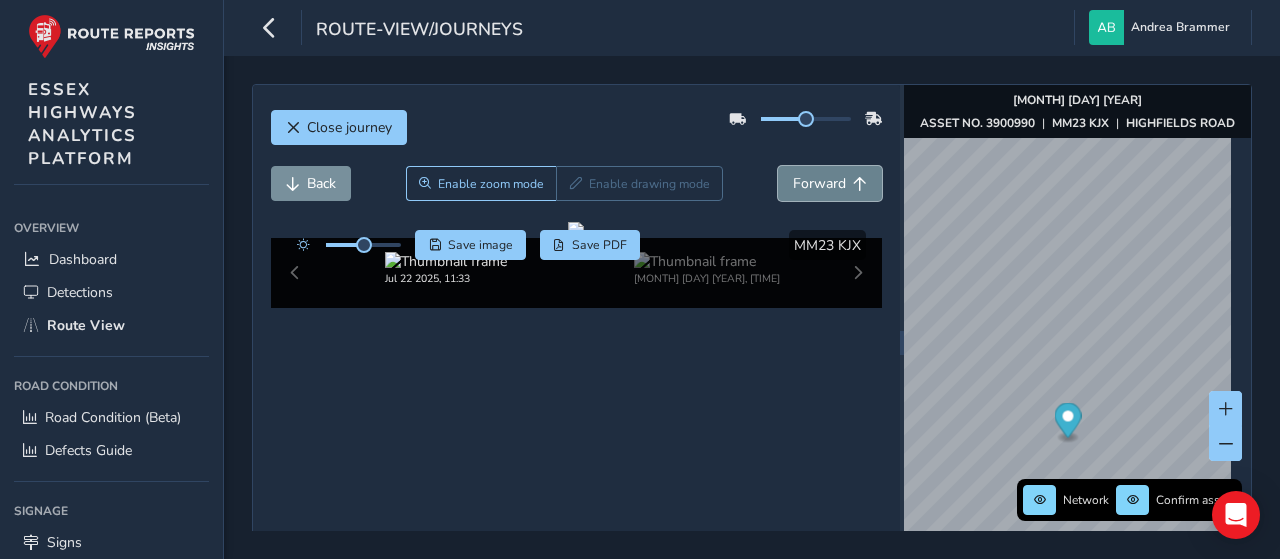 click on "Forward" at bounding box center (819, 183) 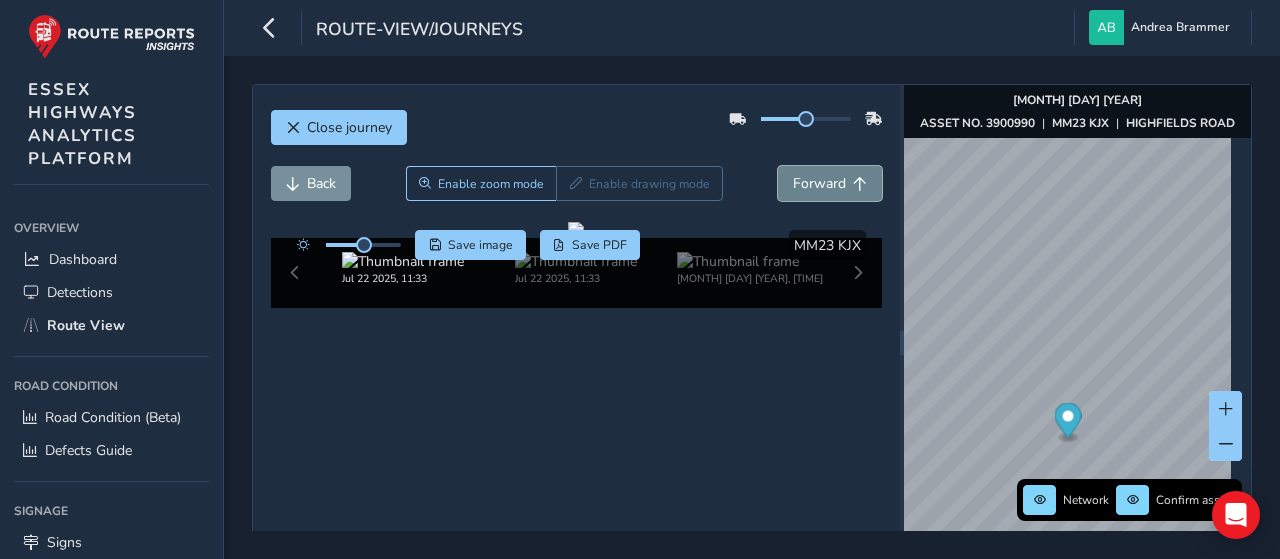 click on "Forward" at bounding box center [819, 183] 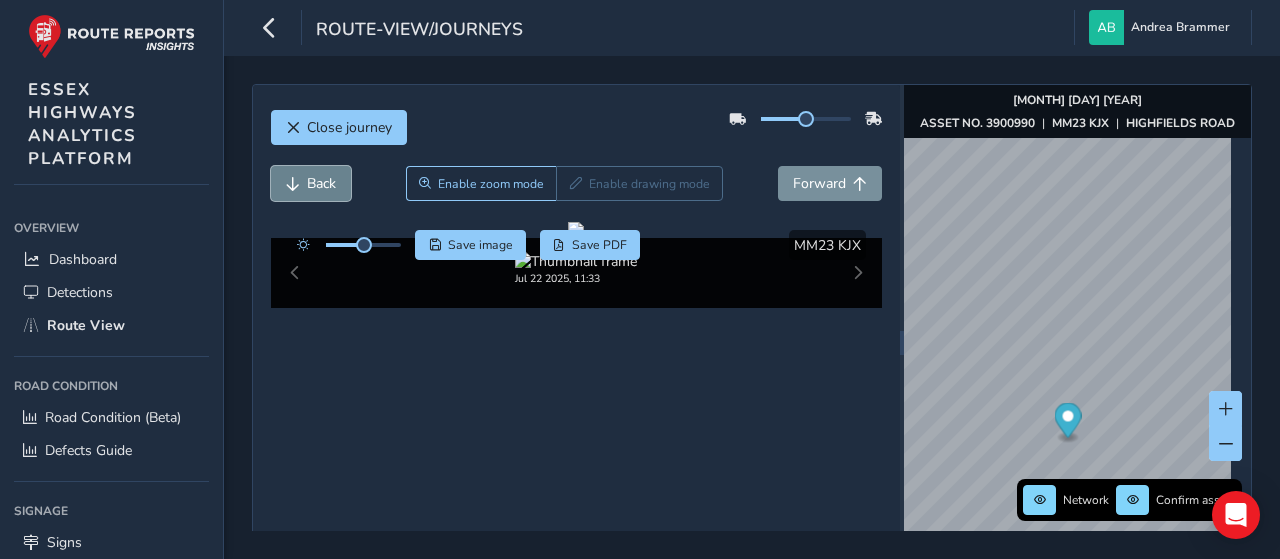 click on "Back" at bounding box center [321, 183] 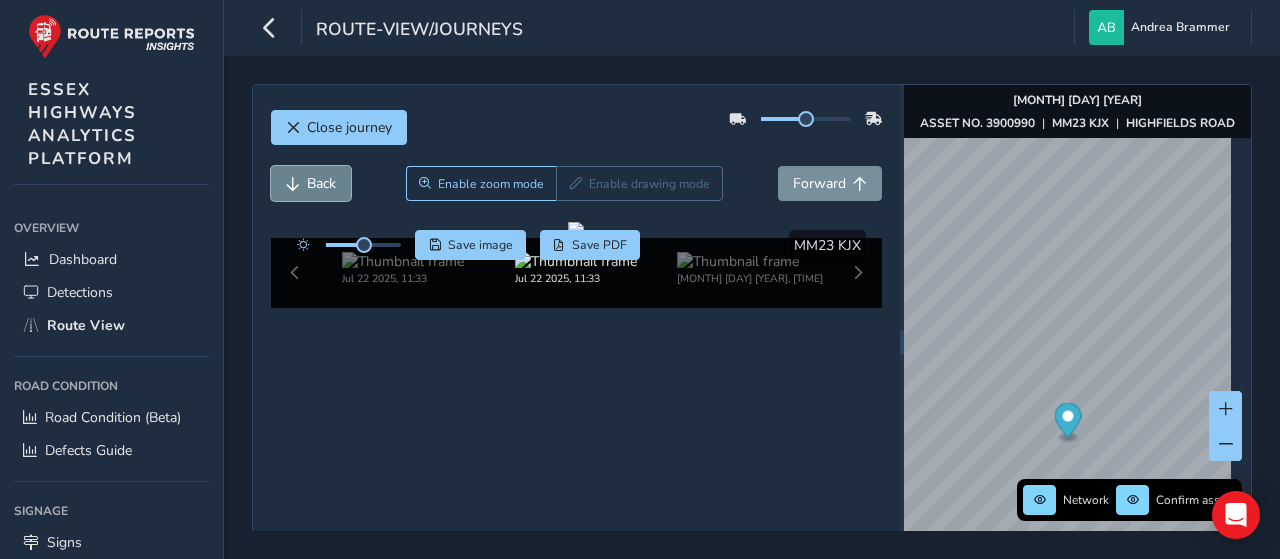 click on "Back" at bounding box center [321, 183] 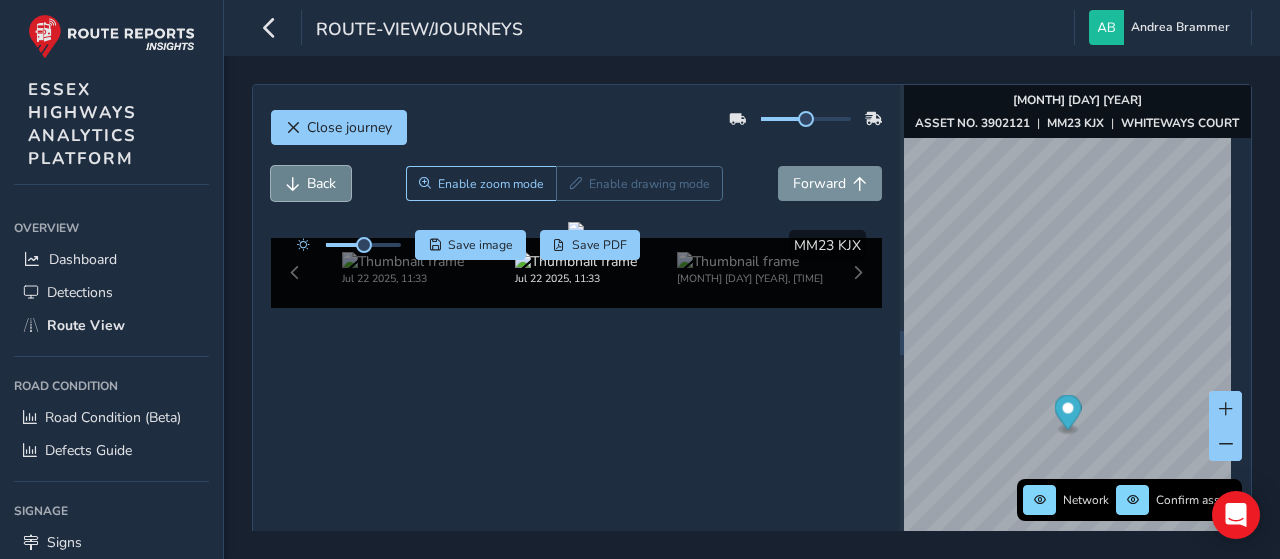 click on "Back" at bounding box center (321, 183) 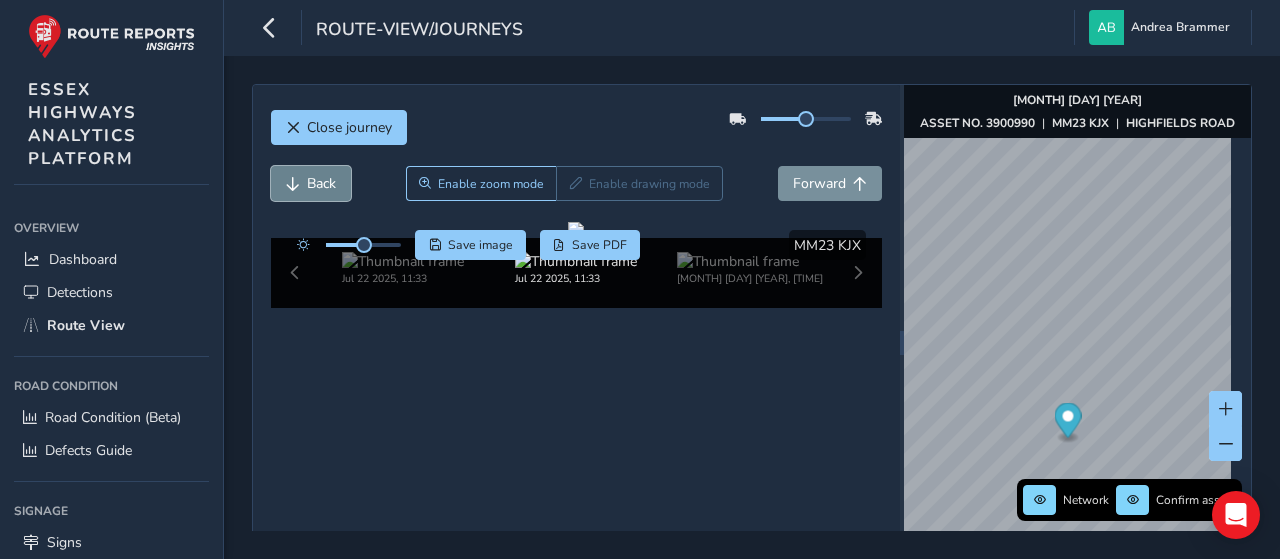 click on "Back" at bounding box center [321, 183] 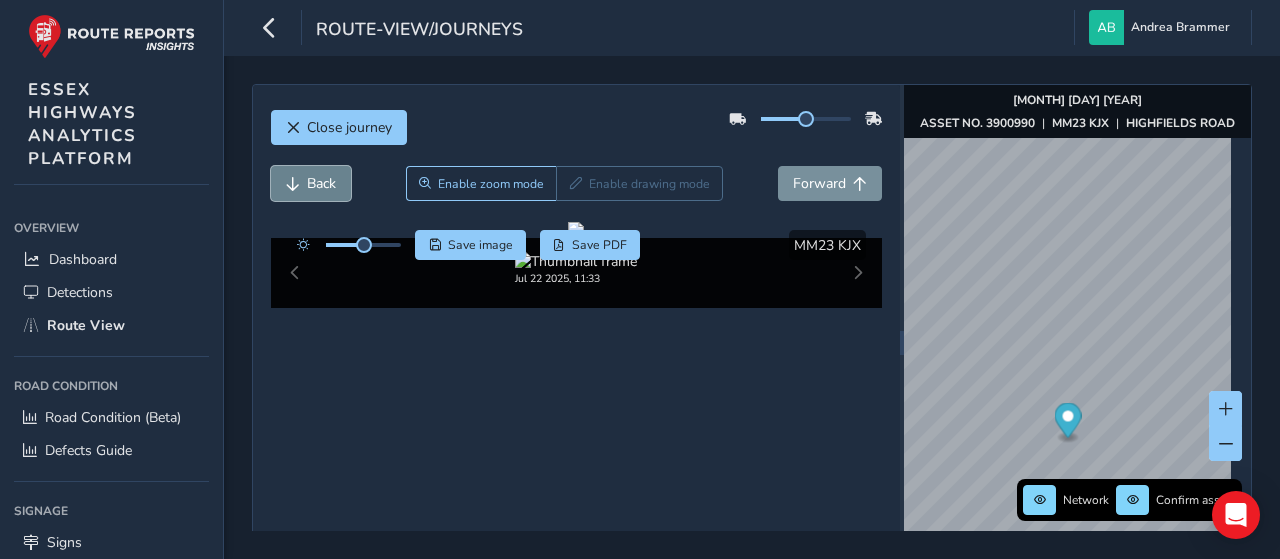click on "Back" at bounding box center [321, 183] 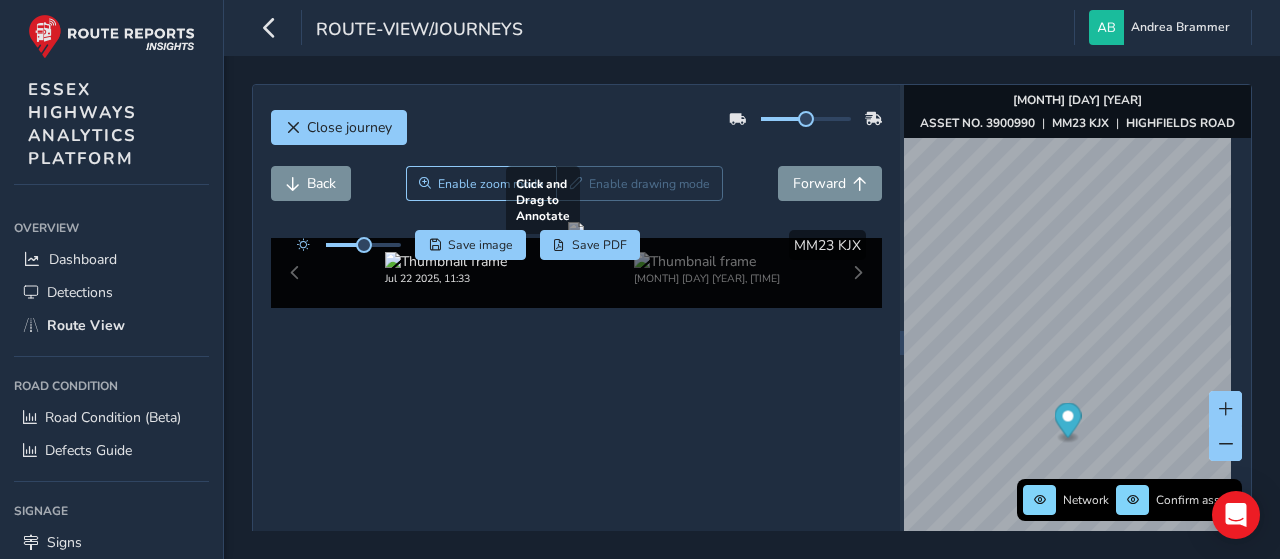click at bounding box center [576, 230] 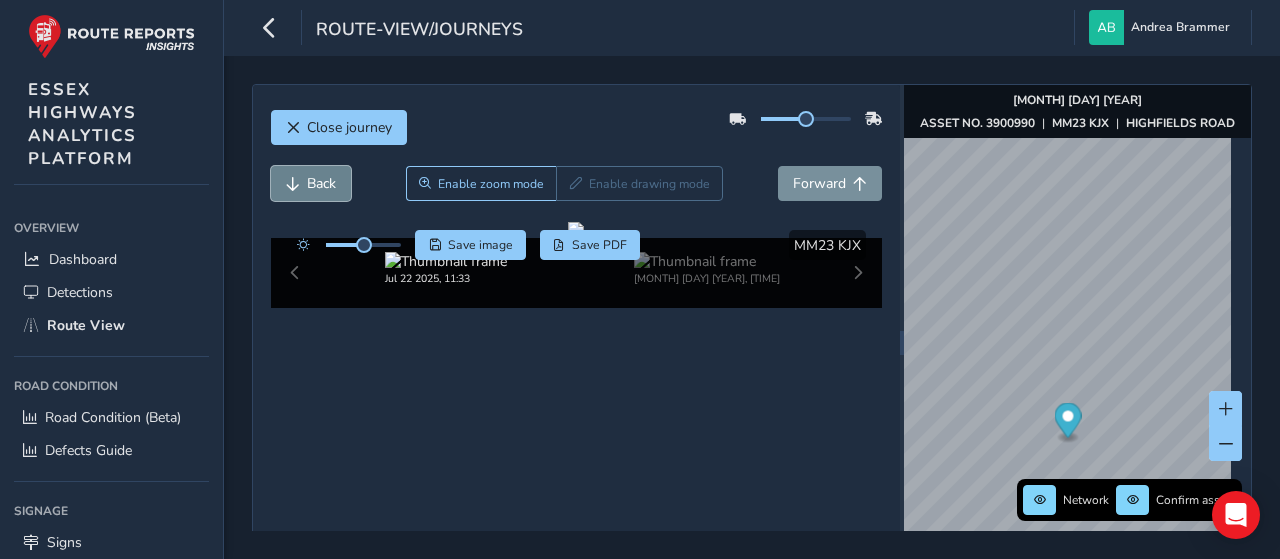 click at bounding box center [293, 184] 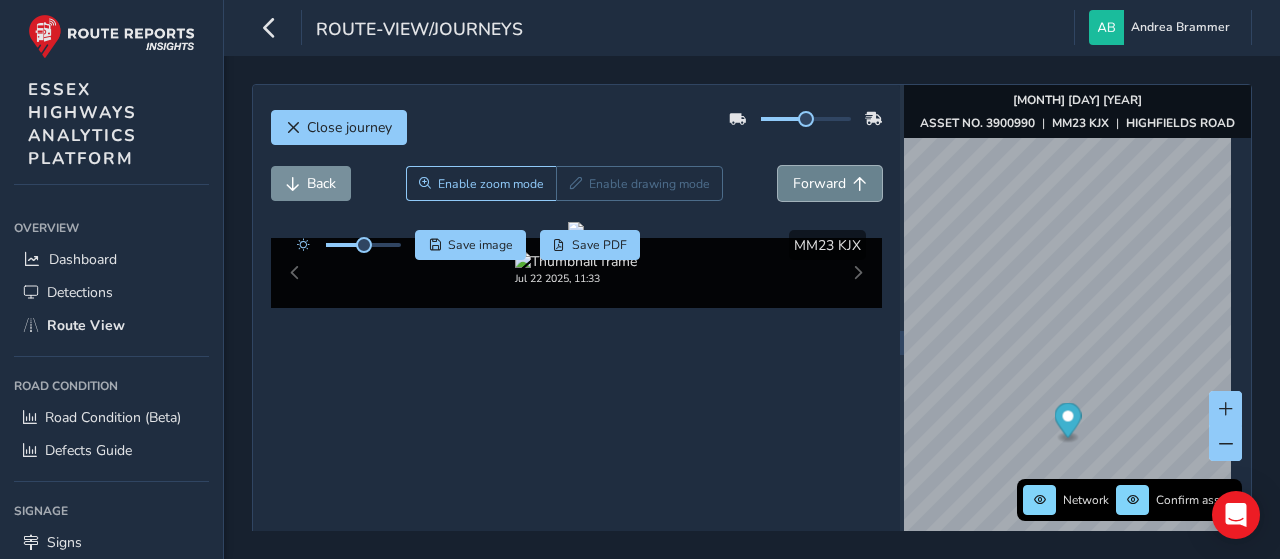 click at bounding box center (860, 184) 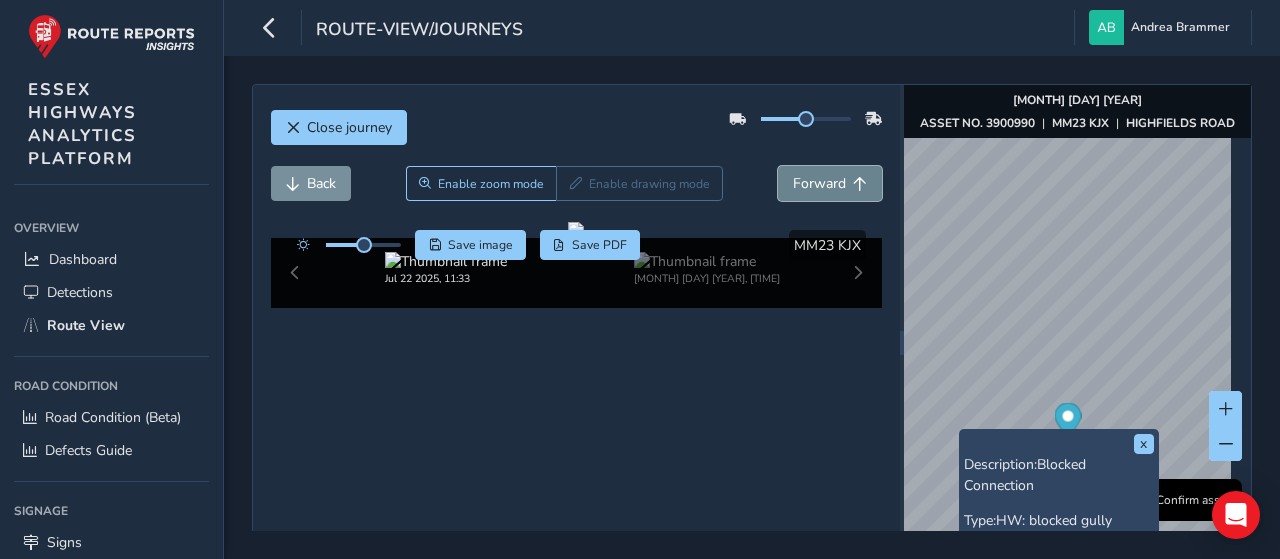 click on "Forward" at bounding box center (819, 183) 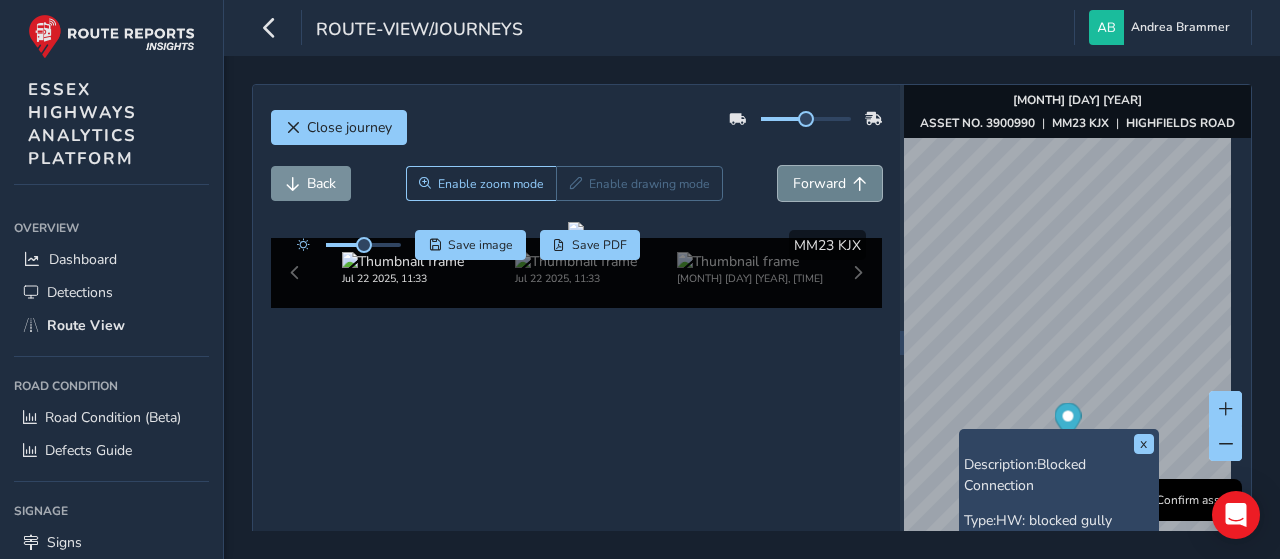 click on "Forward" at bounding box center (819, 183) 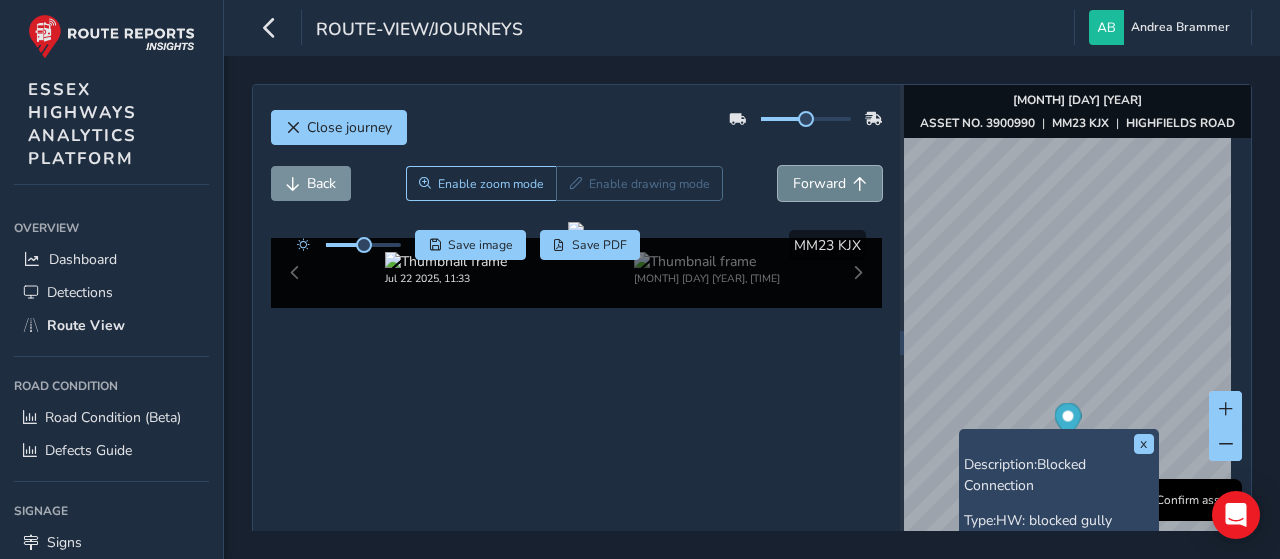 click on "Forward" at bounding box center (819, 183) 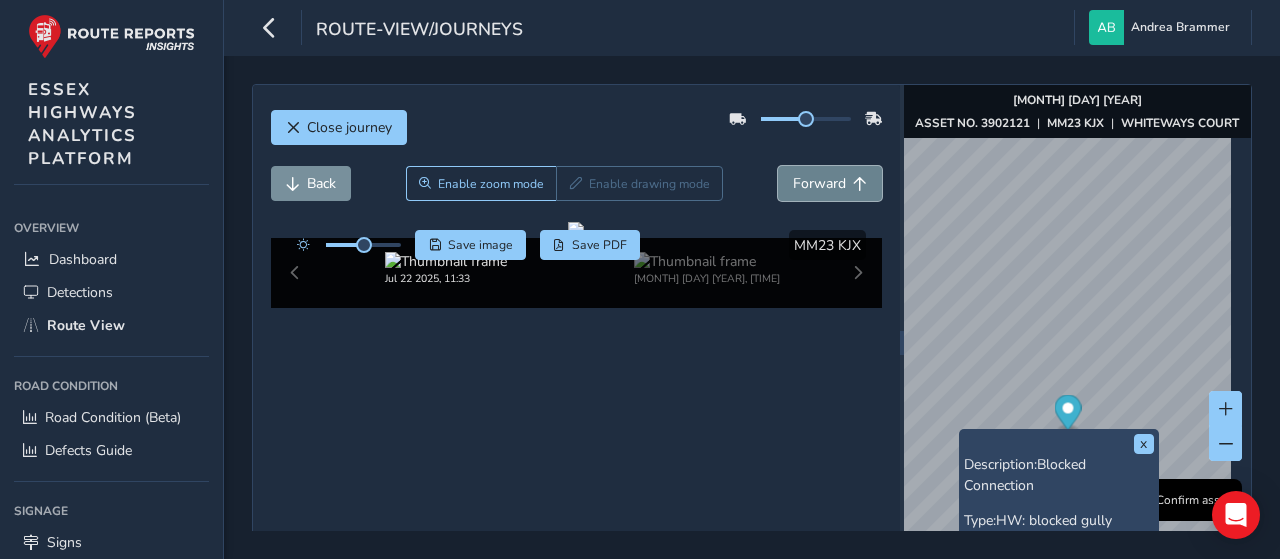 click on "Forward" at bounding box center (819, 183) 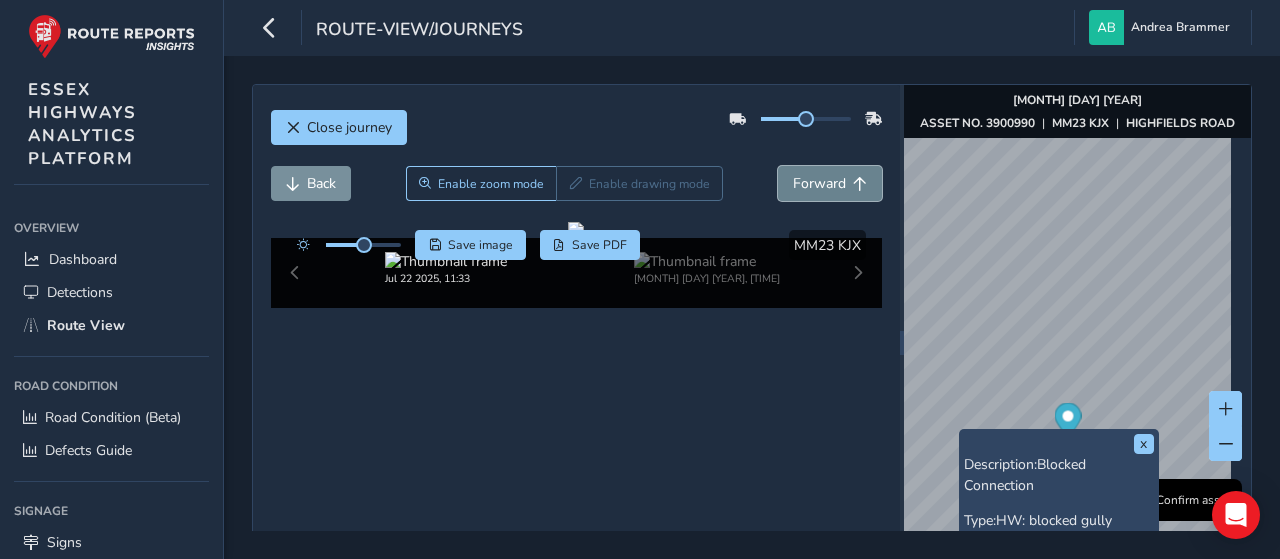 click on "Forward" at bounding box center (819, 183) 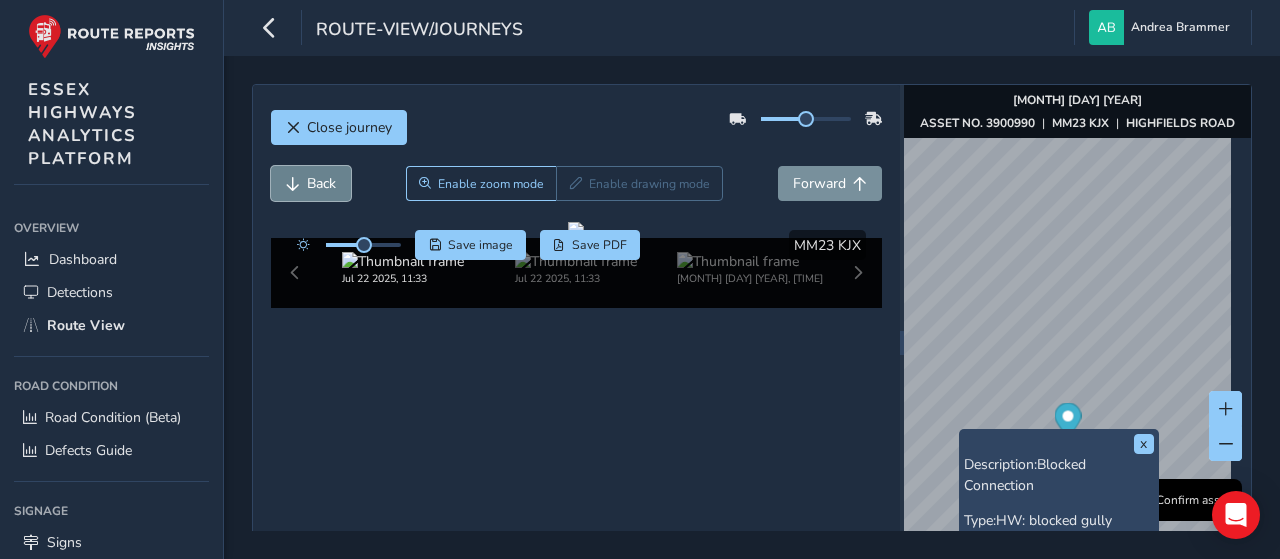 click at bounding box center [293, 184] 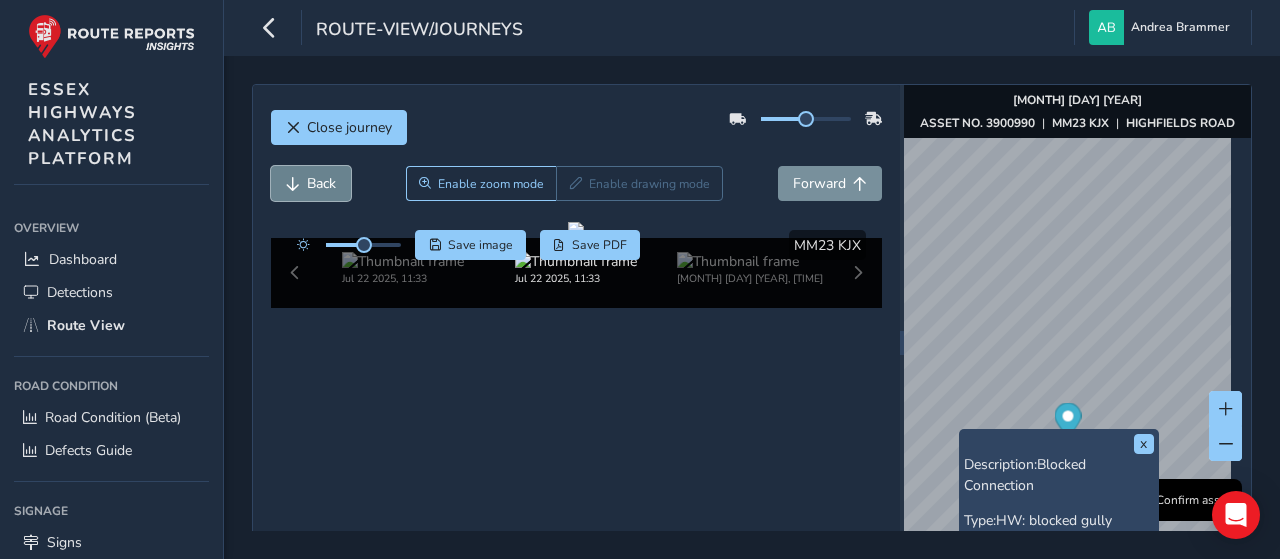 click at bounding box center (293, 184) 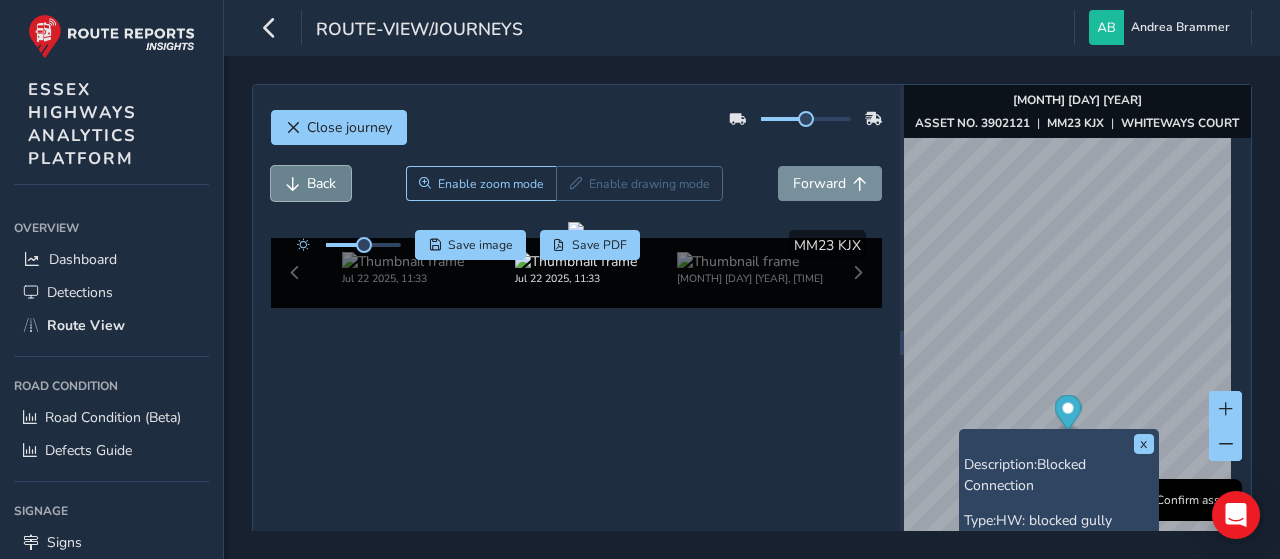 click at bounding box center [293, 184] 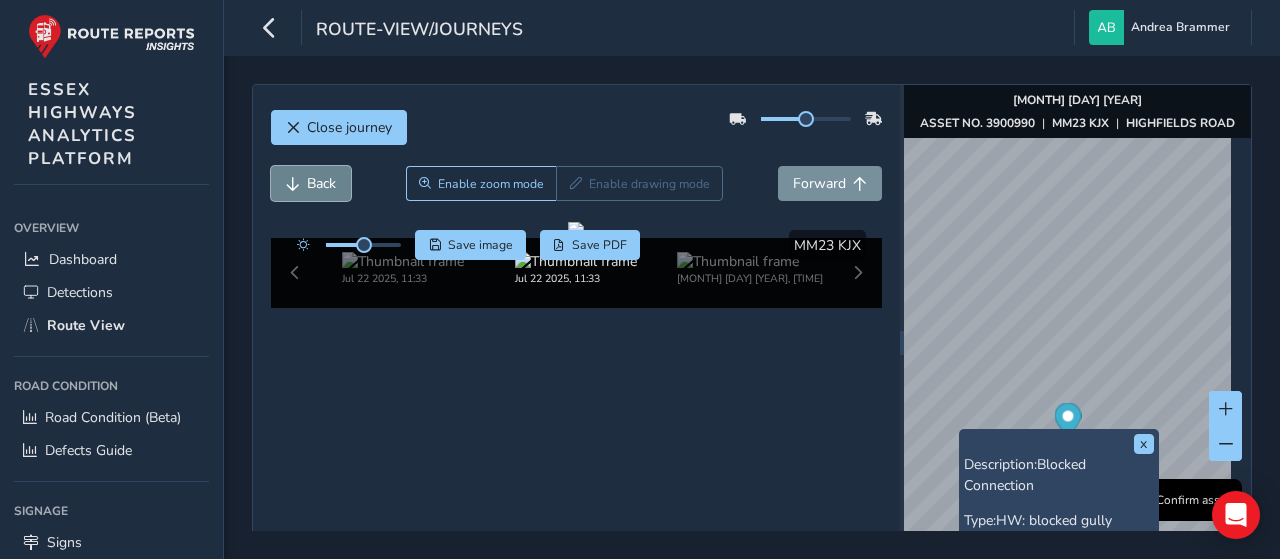 click at bounding box center [293, 184] 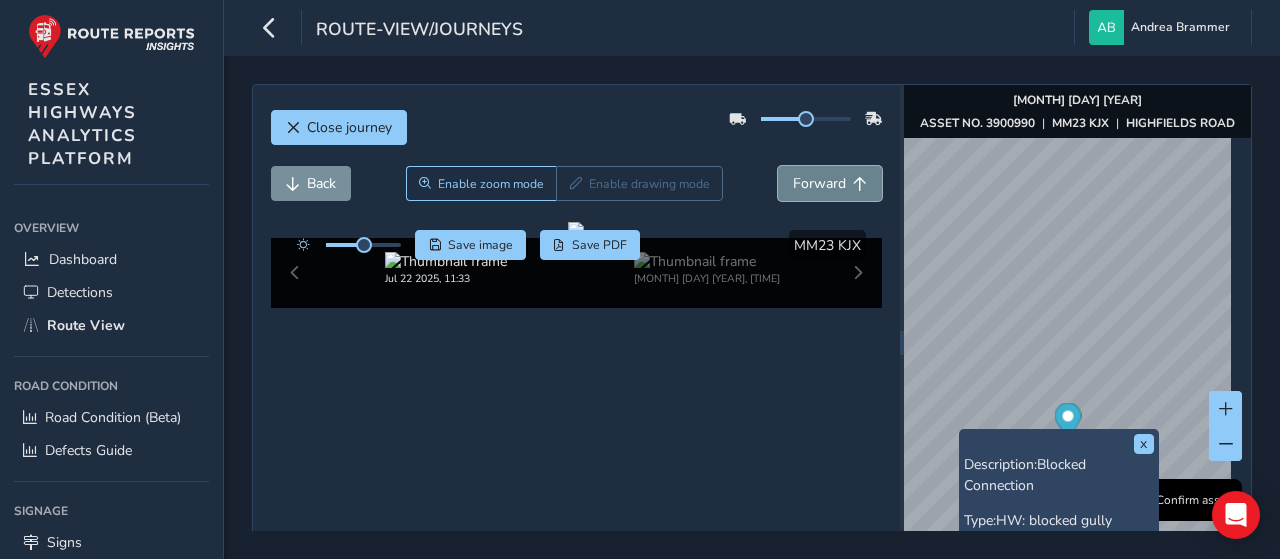click on "Forward" at bounding box center [819, 183] 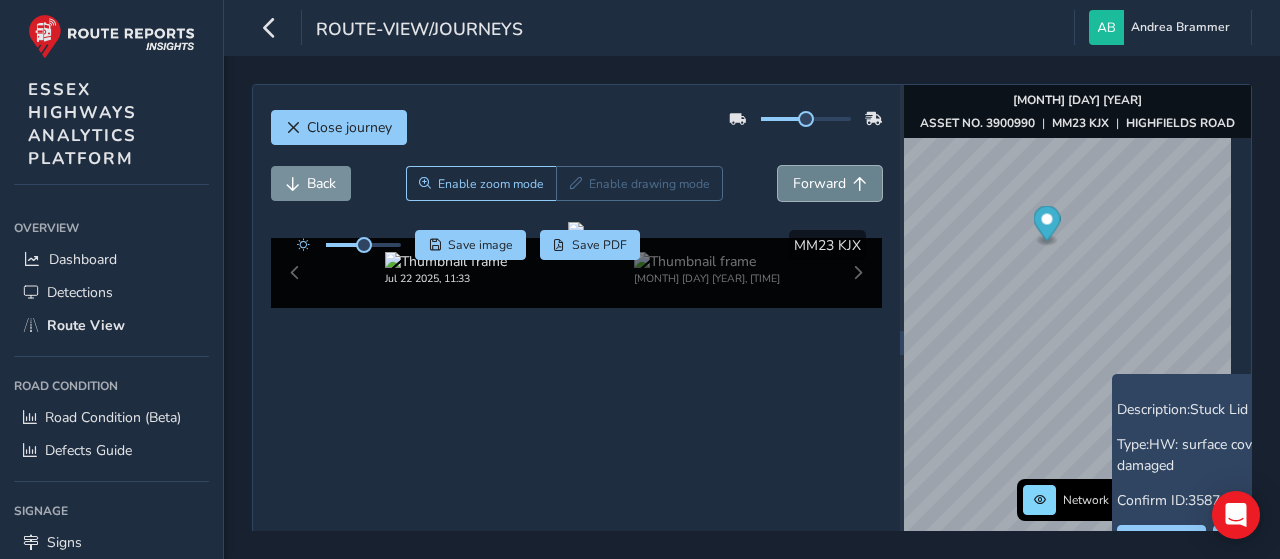 click on "Forward" at bounding box center [819, 183] 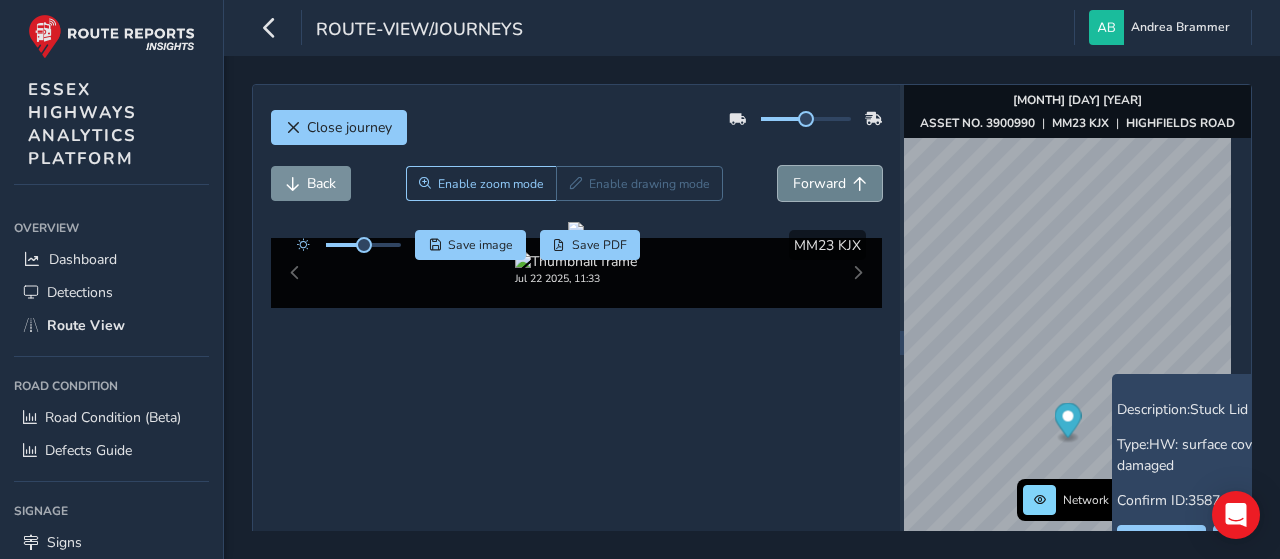 click on "Forward" at bounding box center [819, 183] 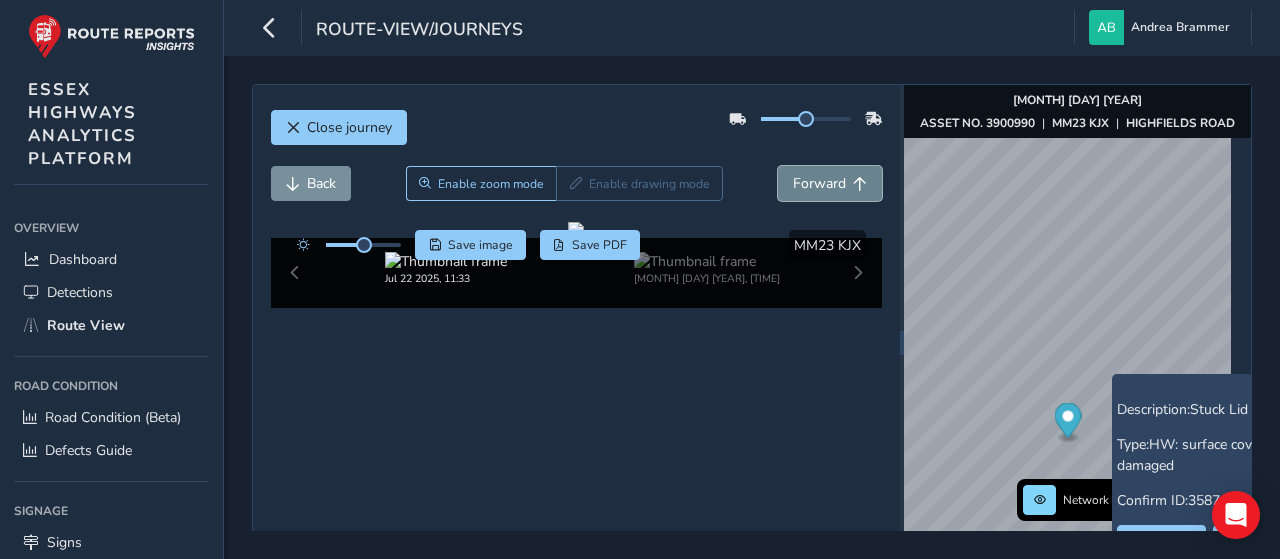 click on "Forward" at bounding box center [819, 183] 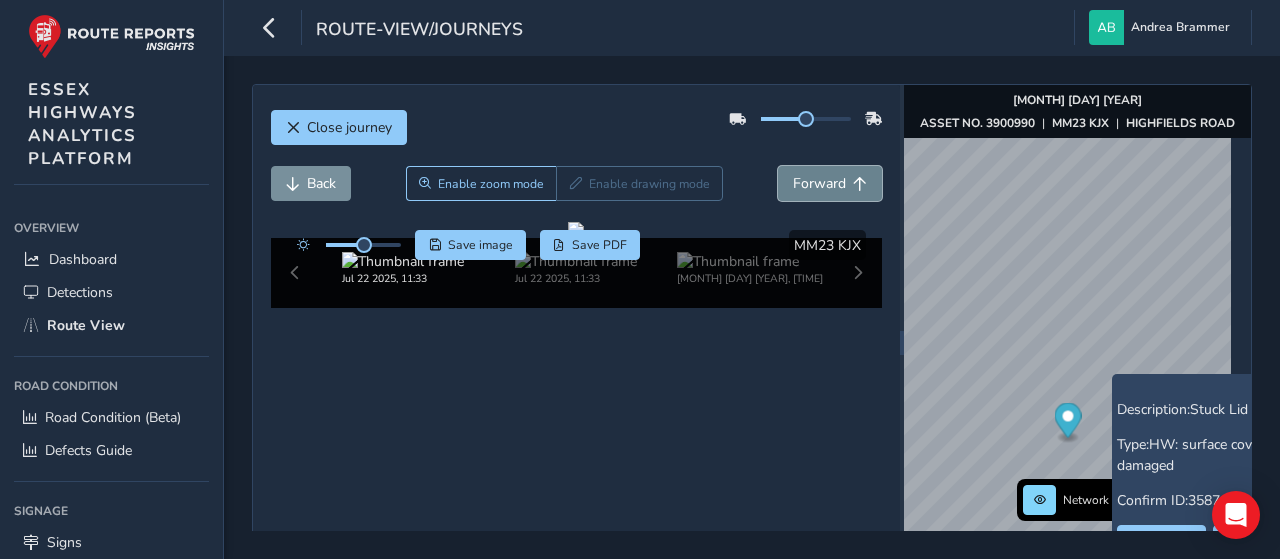 click on "Forward" at bounding box center [819, 183] 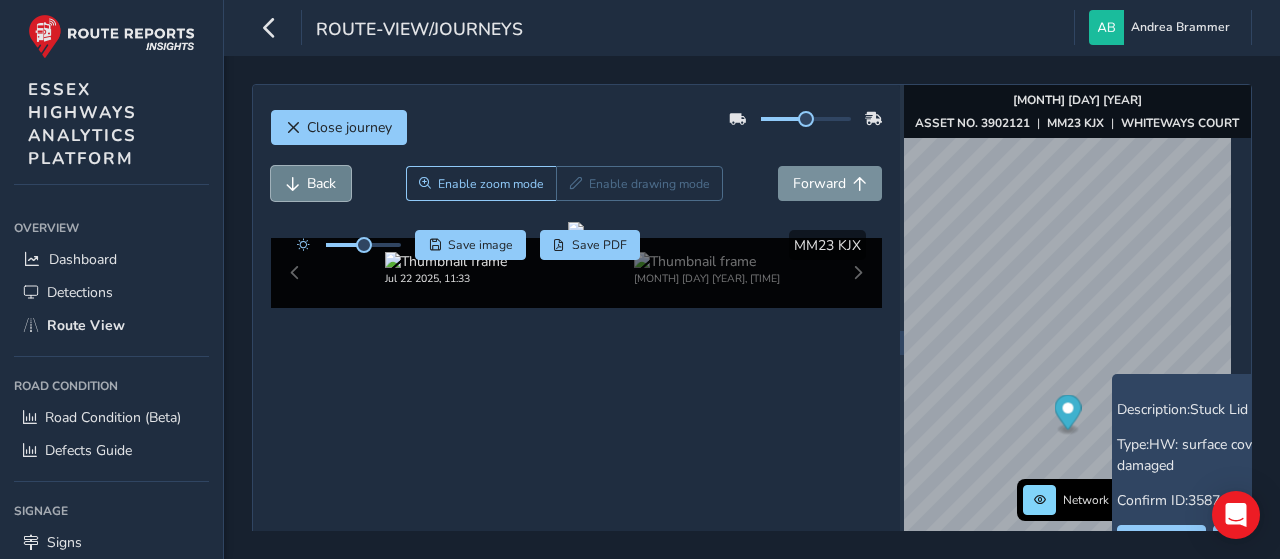 click on "Back" at bounding box center [321, 183] 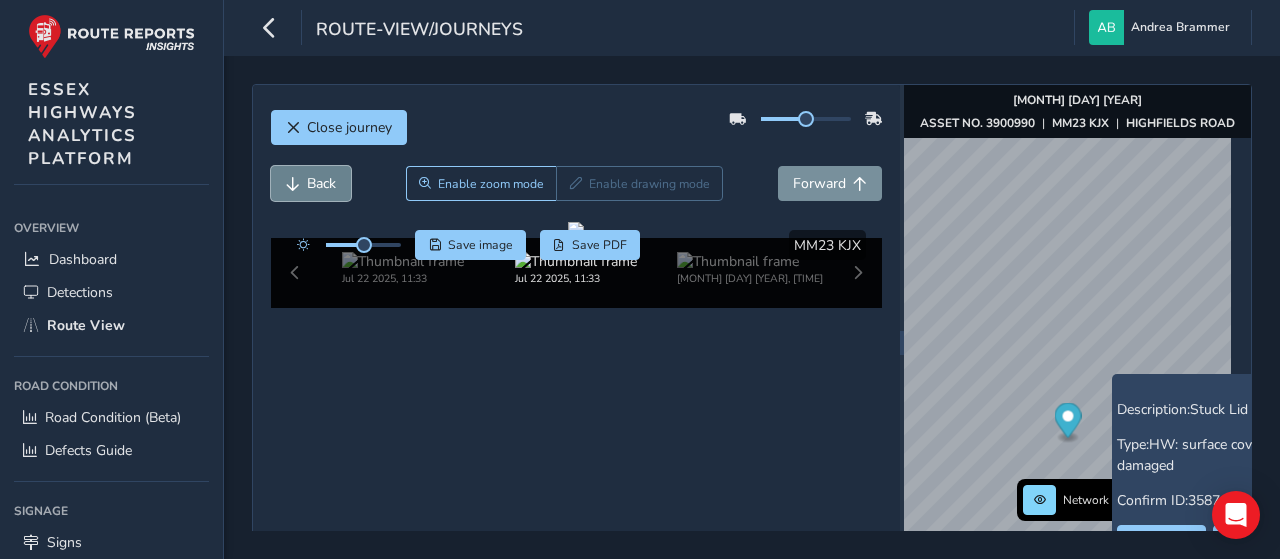 click on "Back" at bounding box center [321, 183] 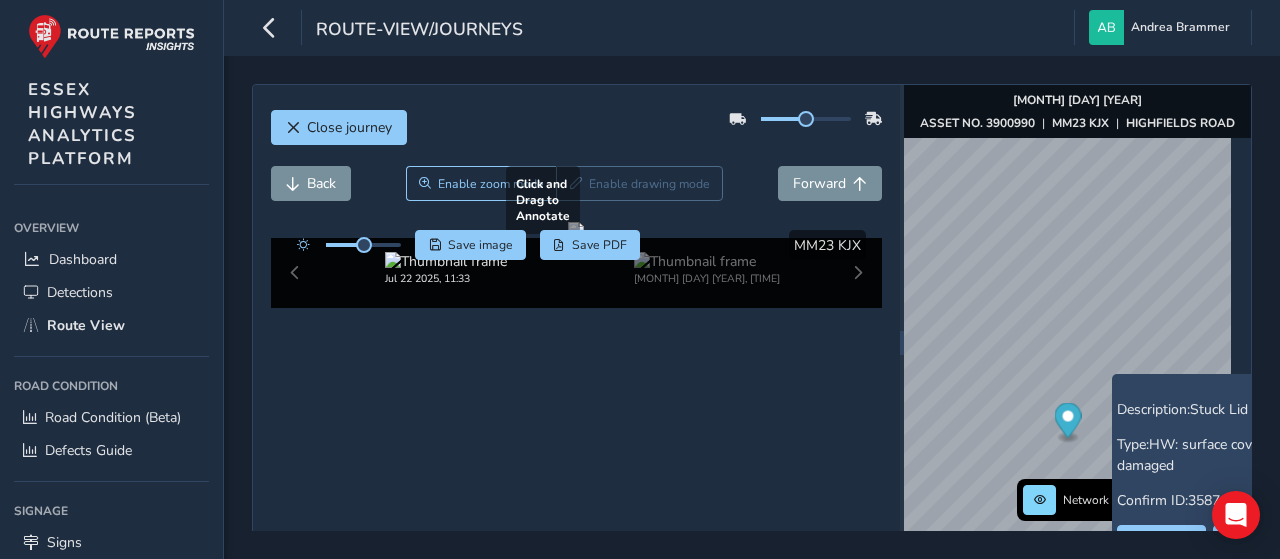 drag, startPoint x: 659, startPoint y: 395, endPoint x: 640, endPoint y: 325, distance: 72.53275 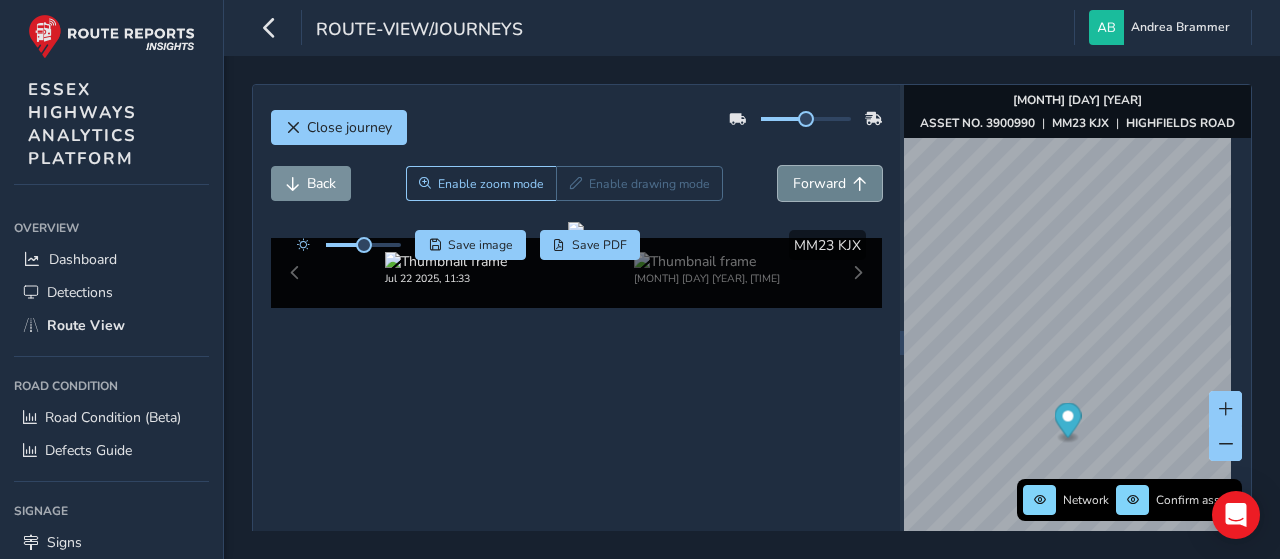 click on "Forward" at bounding box center [819, 183] 